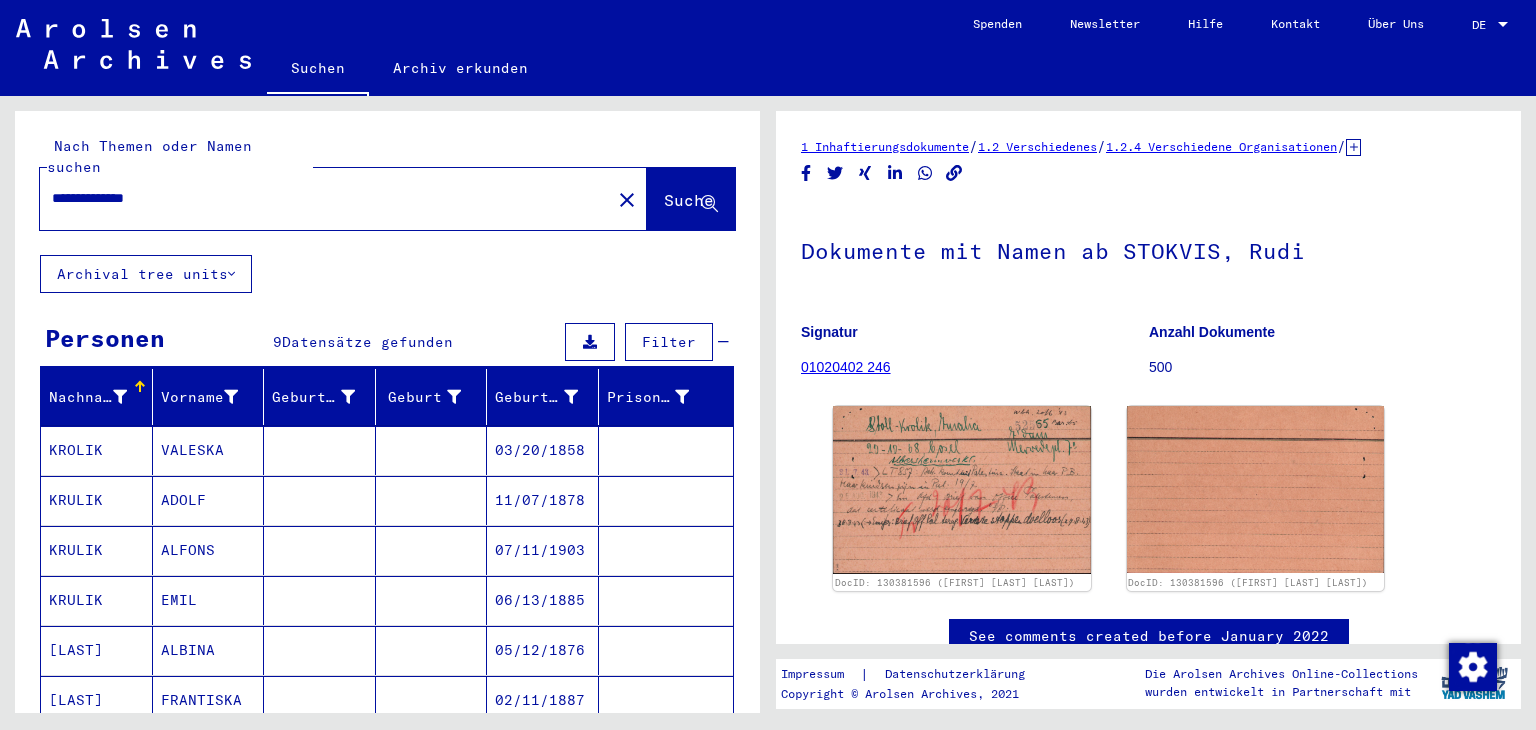 scroll, scrollTop: 0, scrollLeft: 0, axis: both 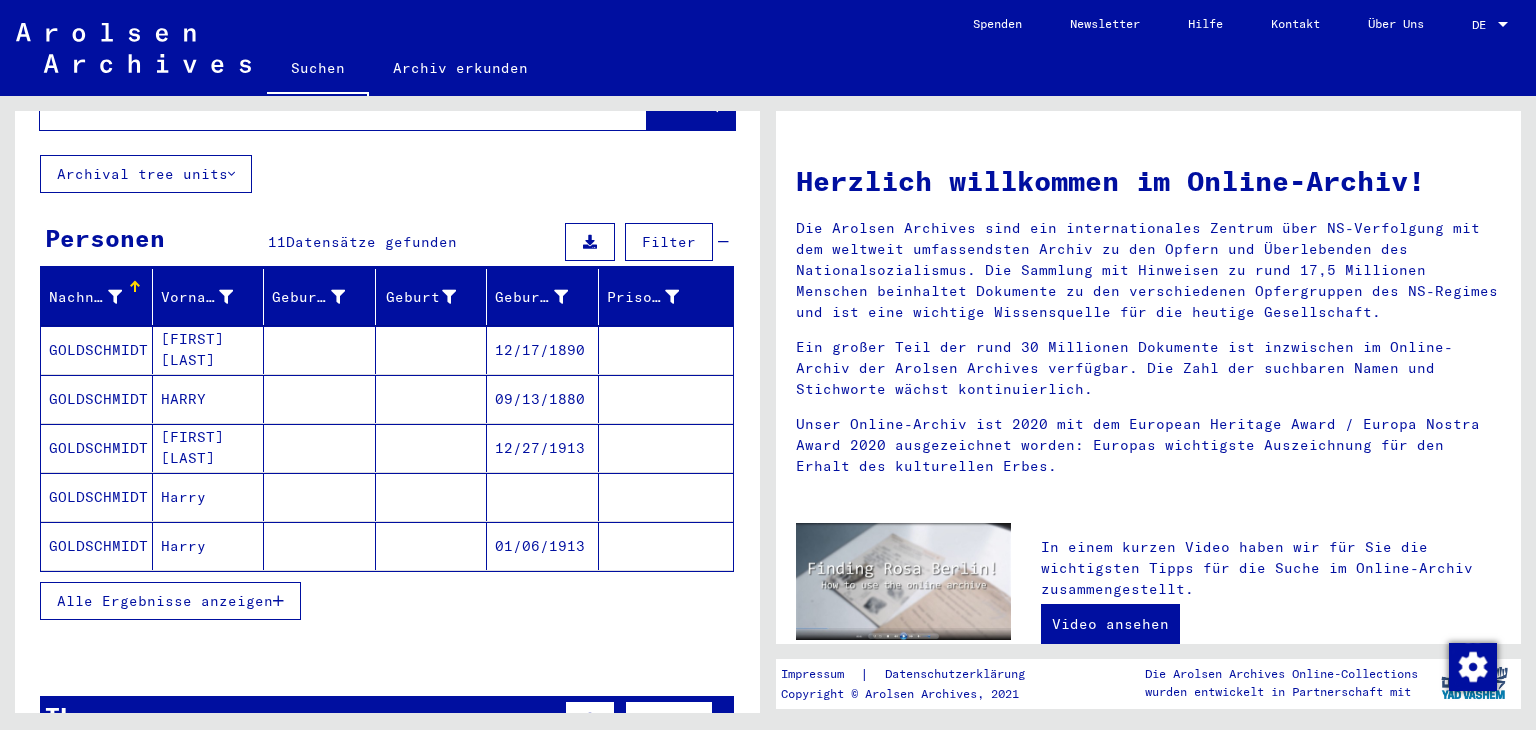 click on "[FIRST] [LAST]" at bounding box center [209, 399] 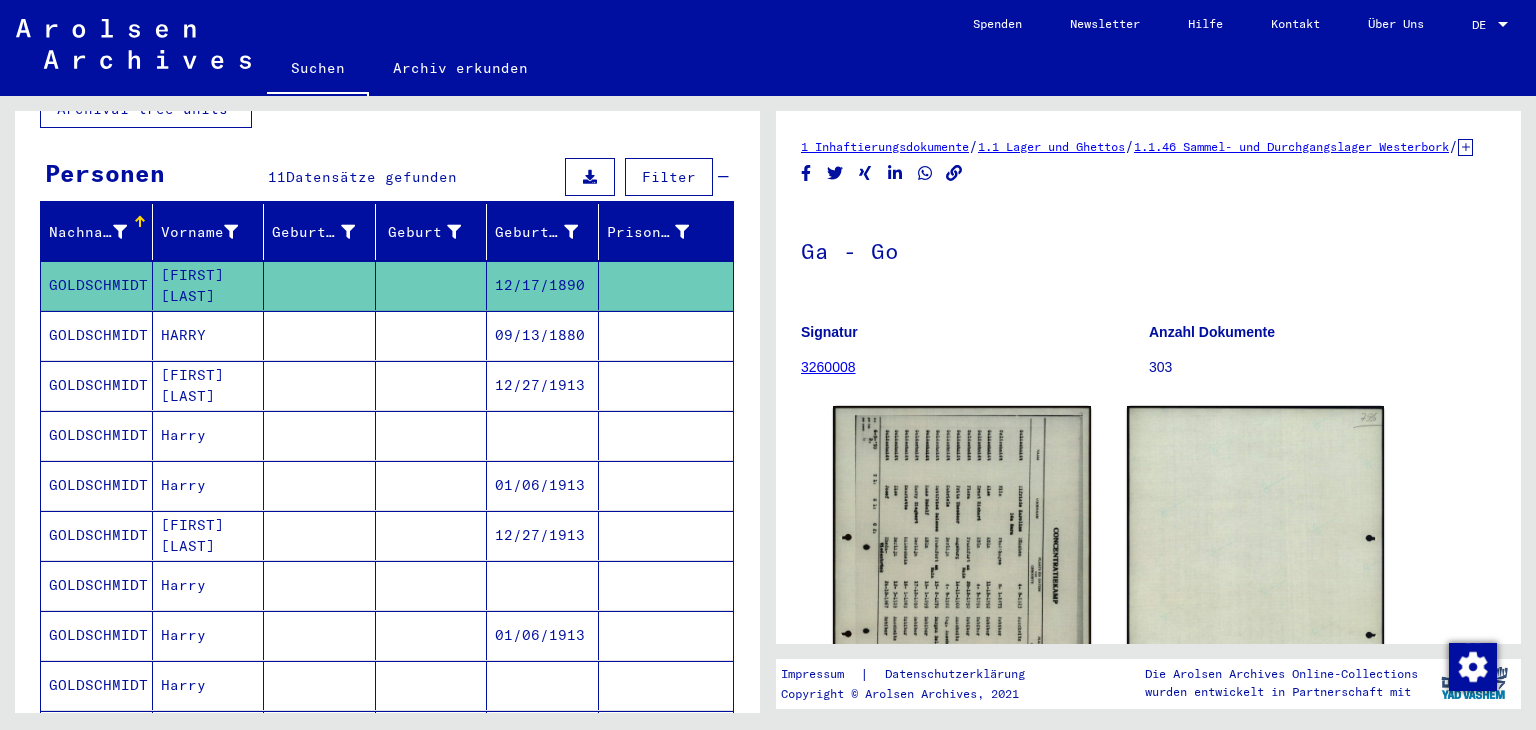 scroll, scrollTop: 200, scrollLeft: 0, axis: vertical 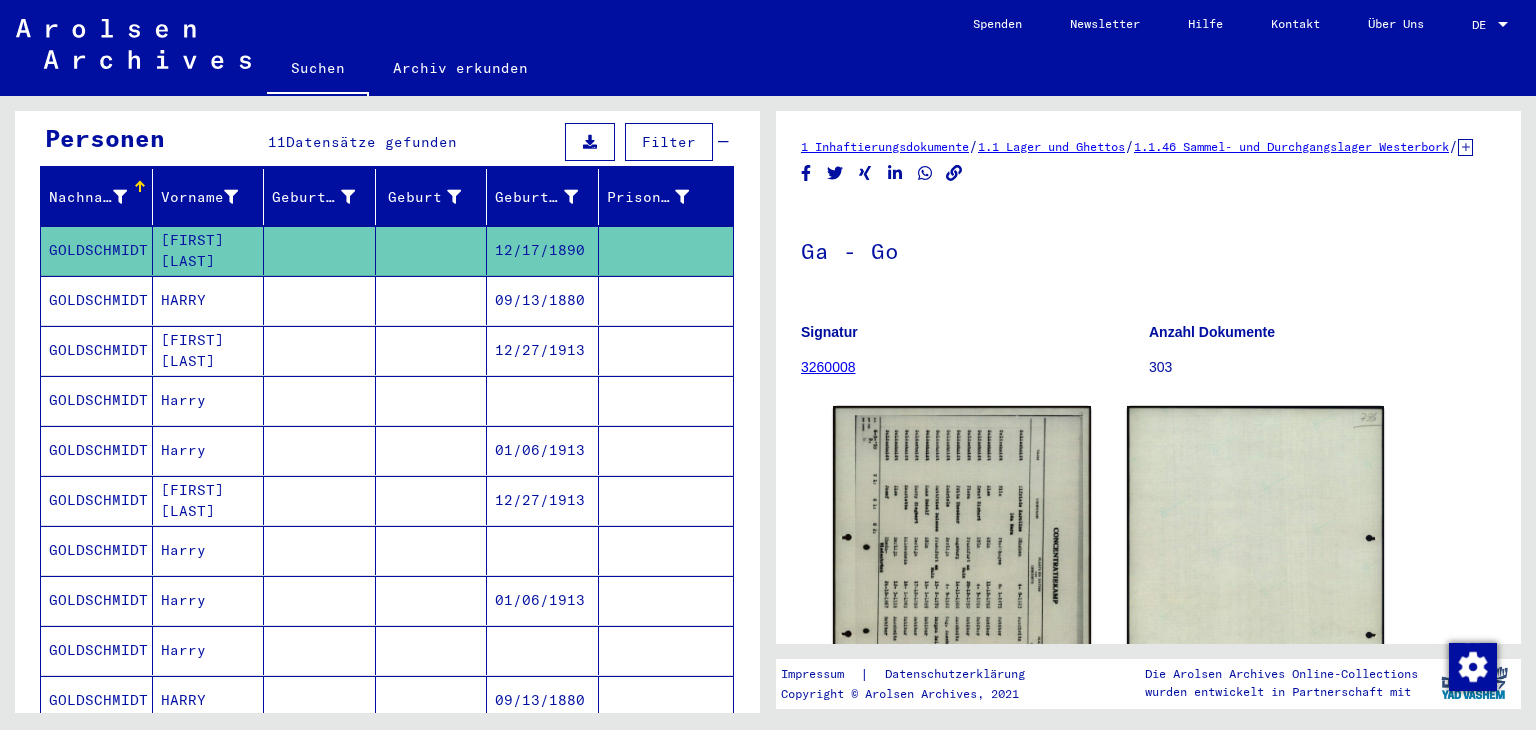 click on "HARRY" at bounding box center (209, 350) 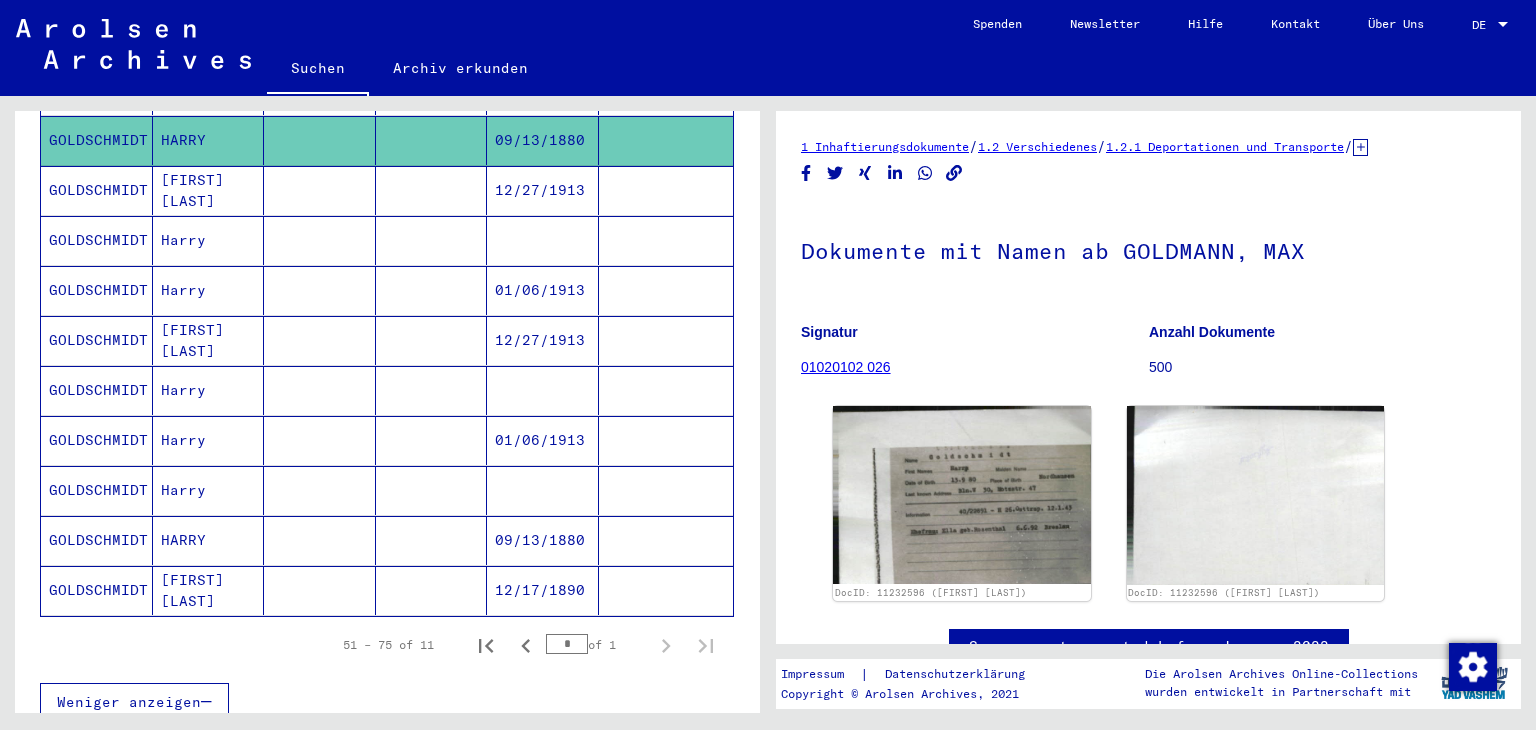 scroll, scrollTop: 400, scrollLeft: 0, axis: vertical 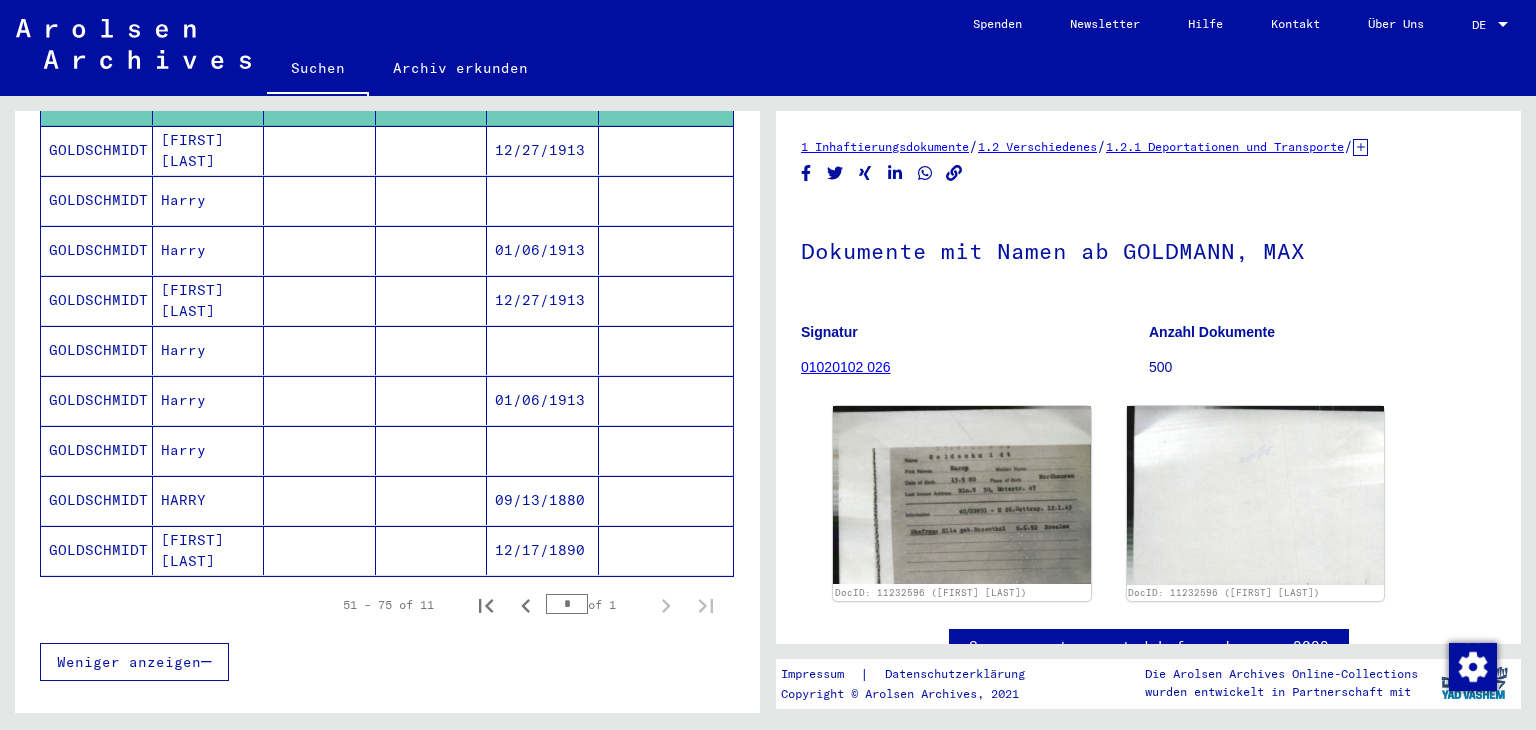 click on "[FIRST] [LAST]" 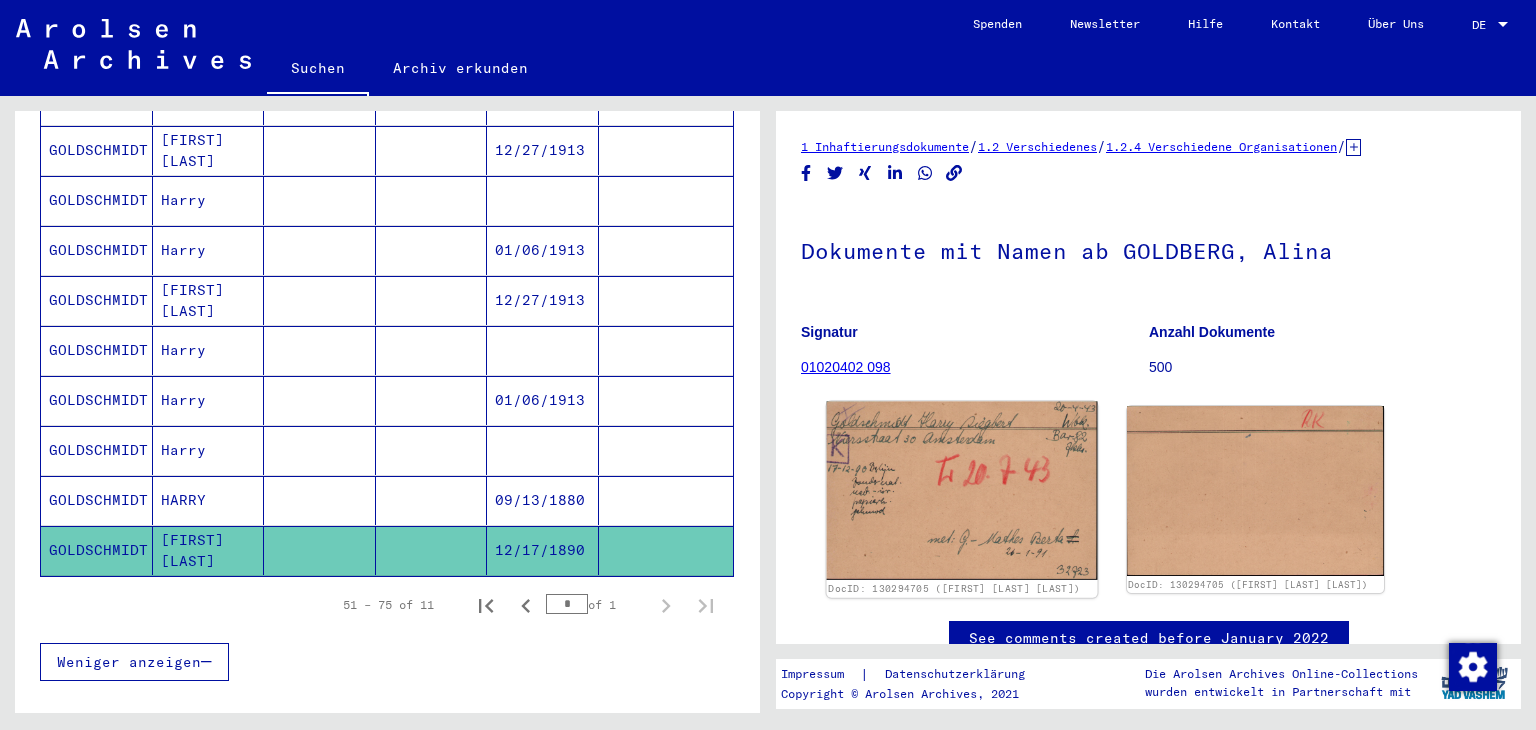 click 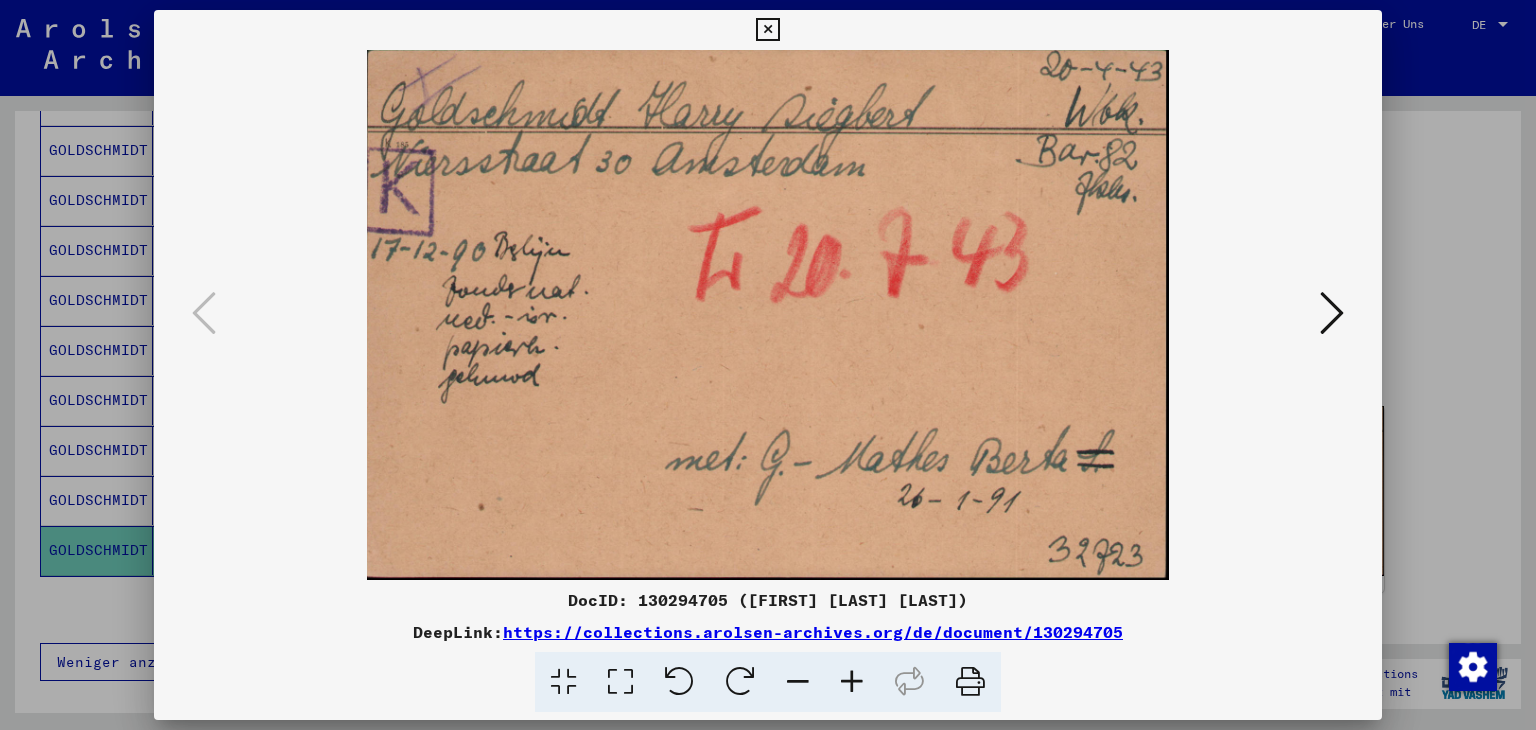 click at bounding box center [1332, 314] 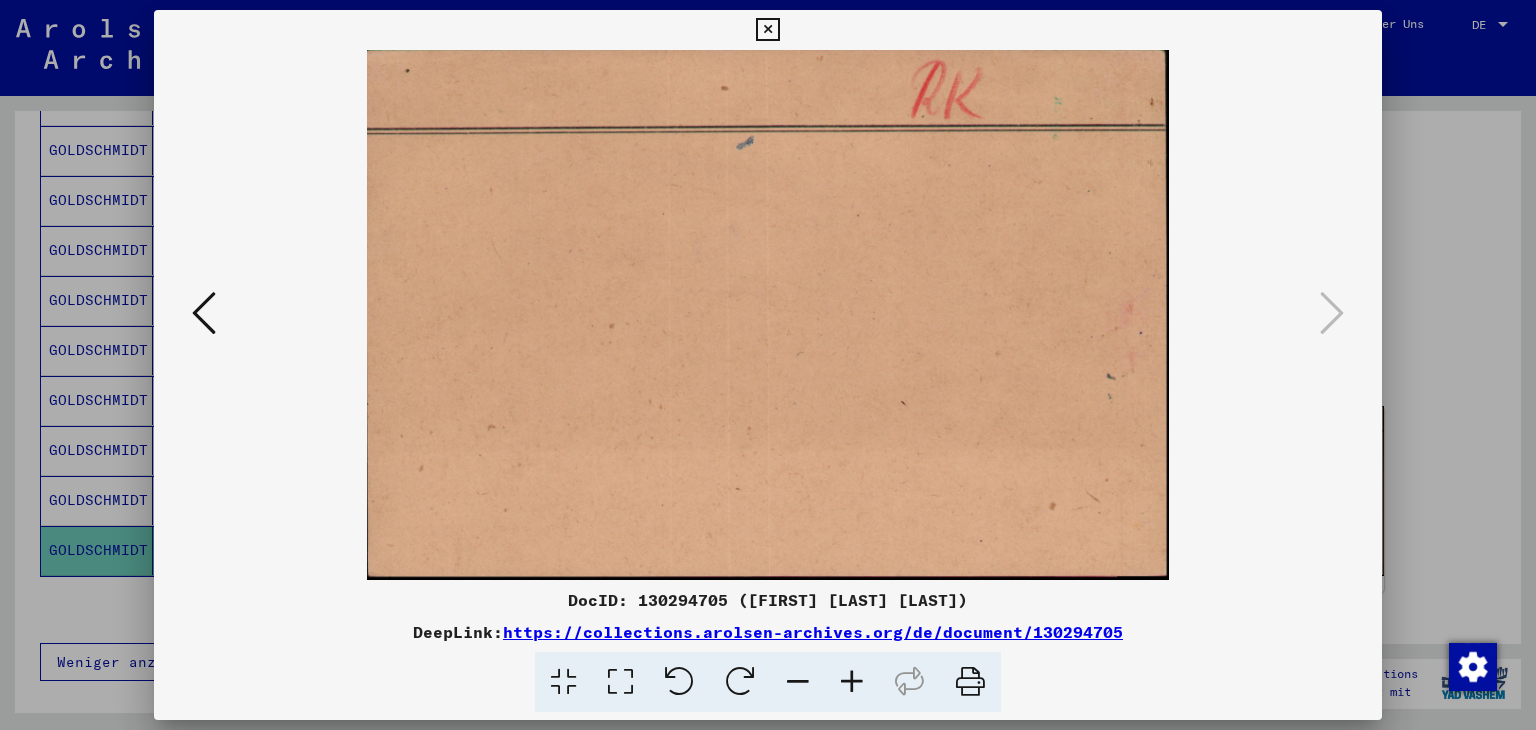 click at bounding box center [767, 30] 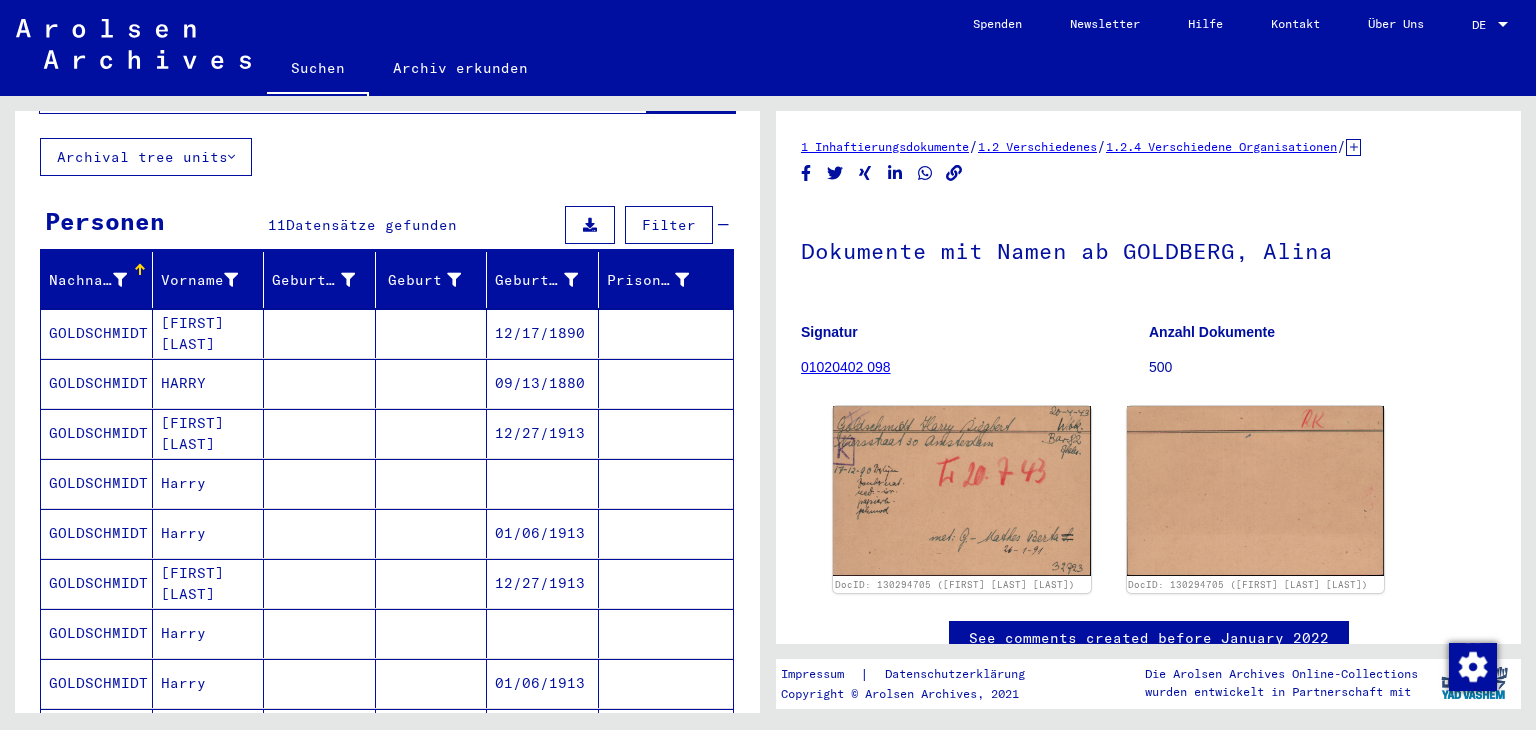 scroll, scrollTop: 0, scrollLeft: 0, axis: both 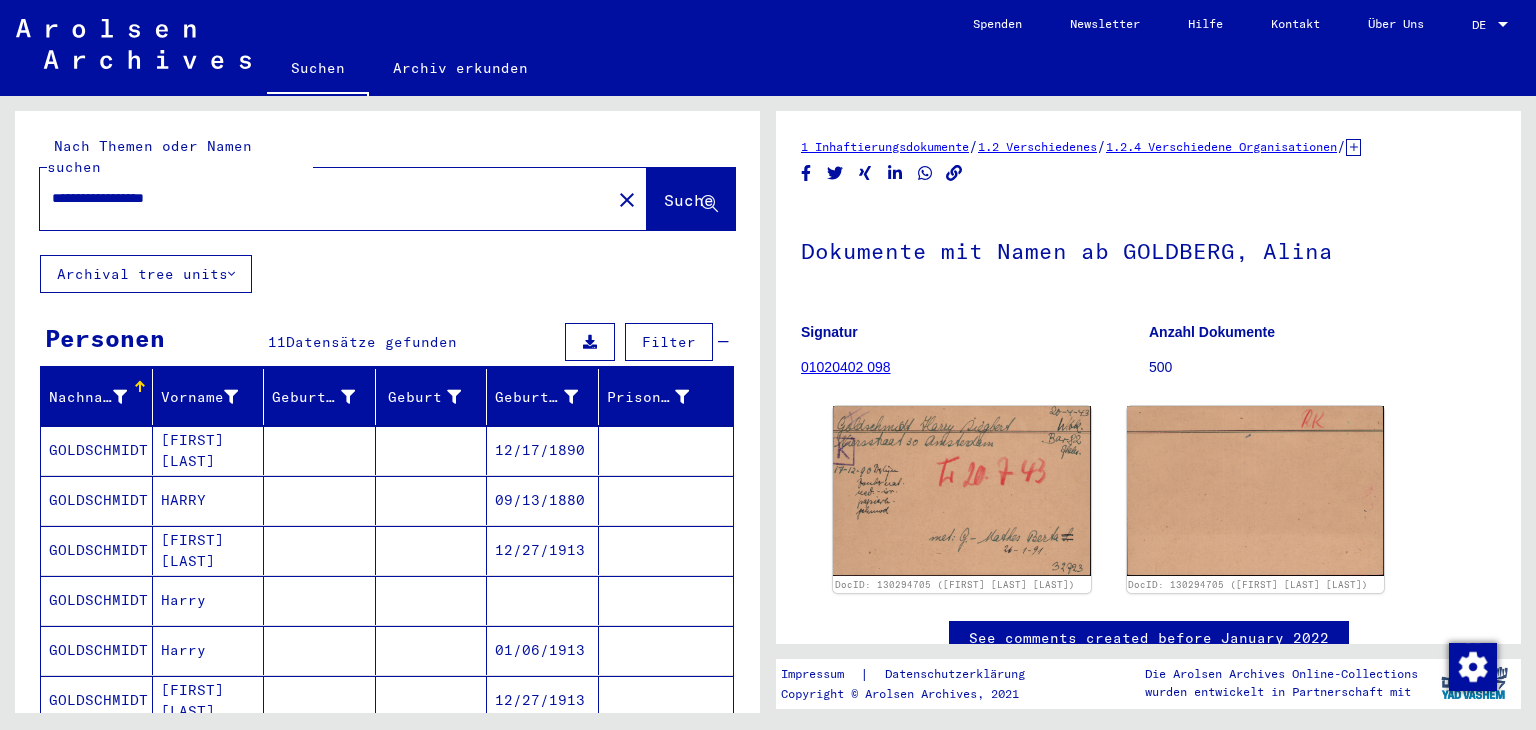 drag, startPoint x: 274, startPoint y: 183, endPoint x: 0, endPoint y: 175, distance: 274.11676 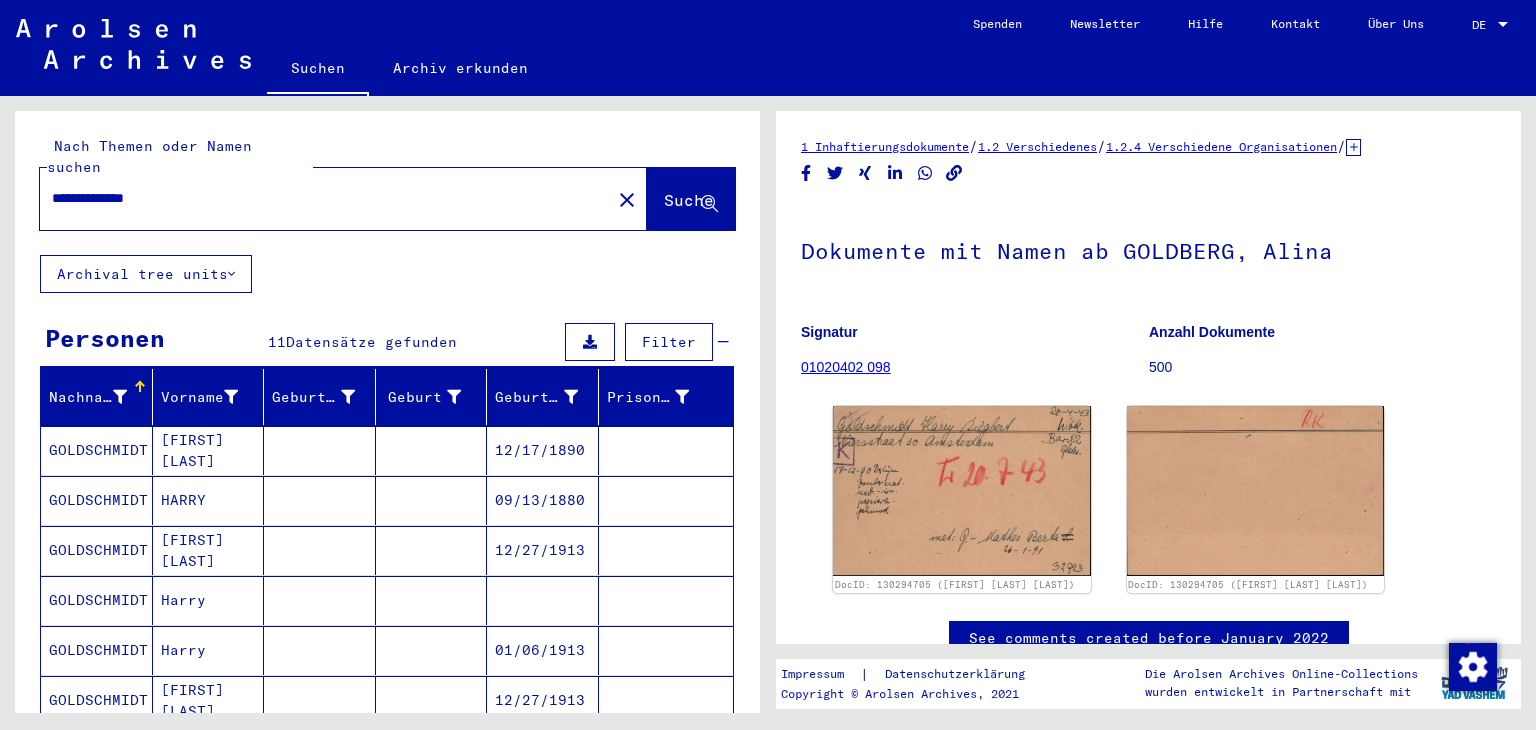 type on "**********" 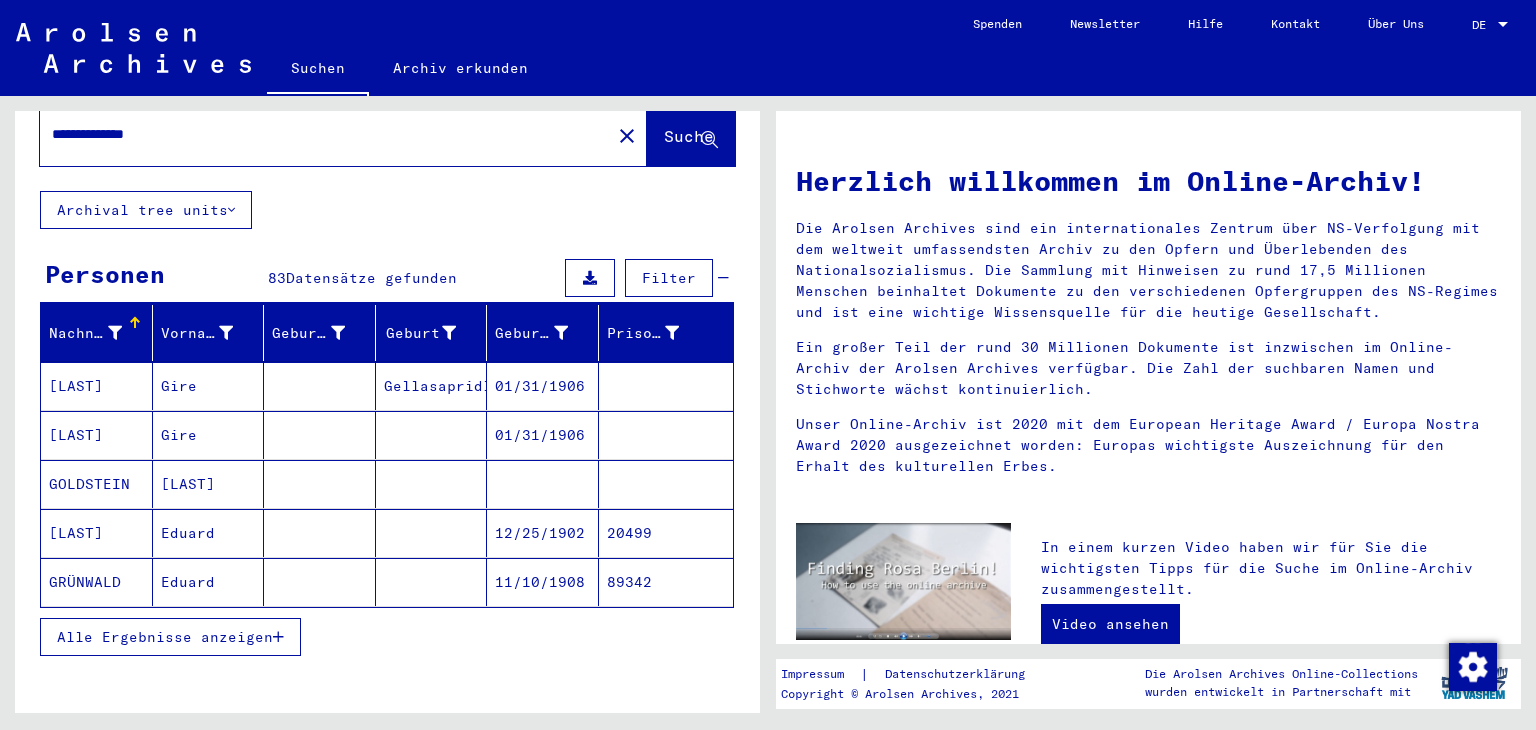 scroll, scrollTop: 100, scrollLeft: 0, axis: vertical 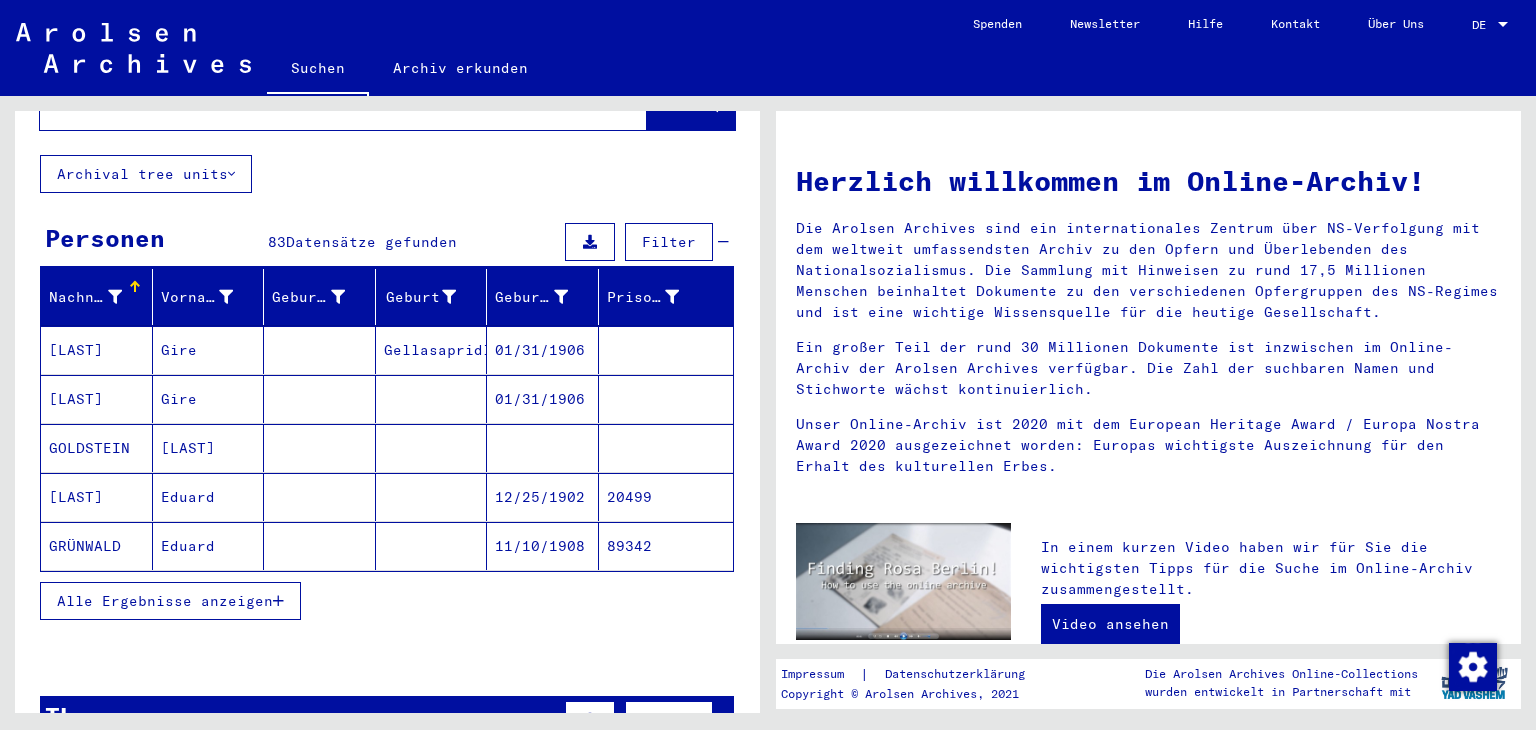 click on "Alle Ergebnisse anzeigen" at bounding box center [165, 601] 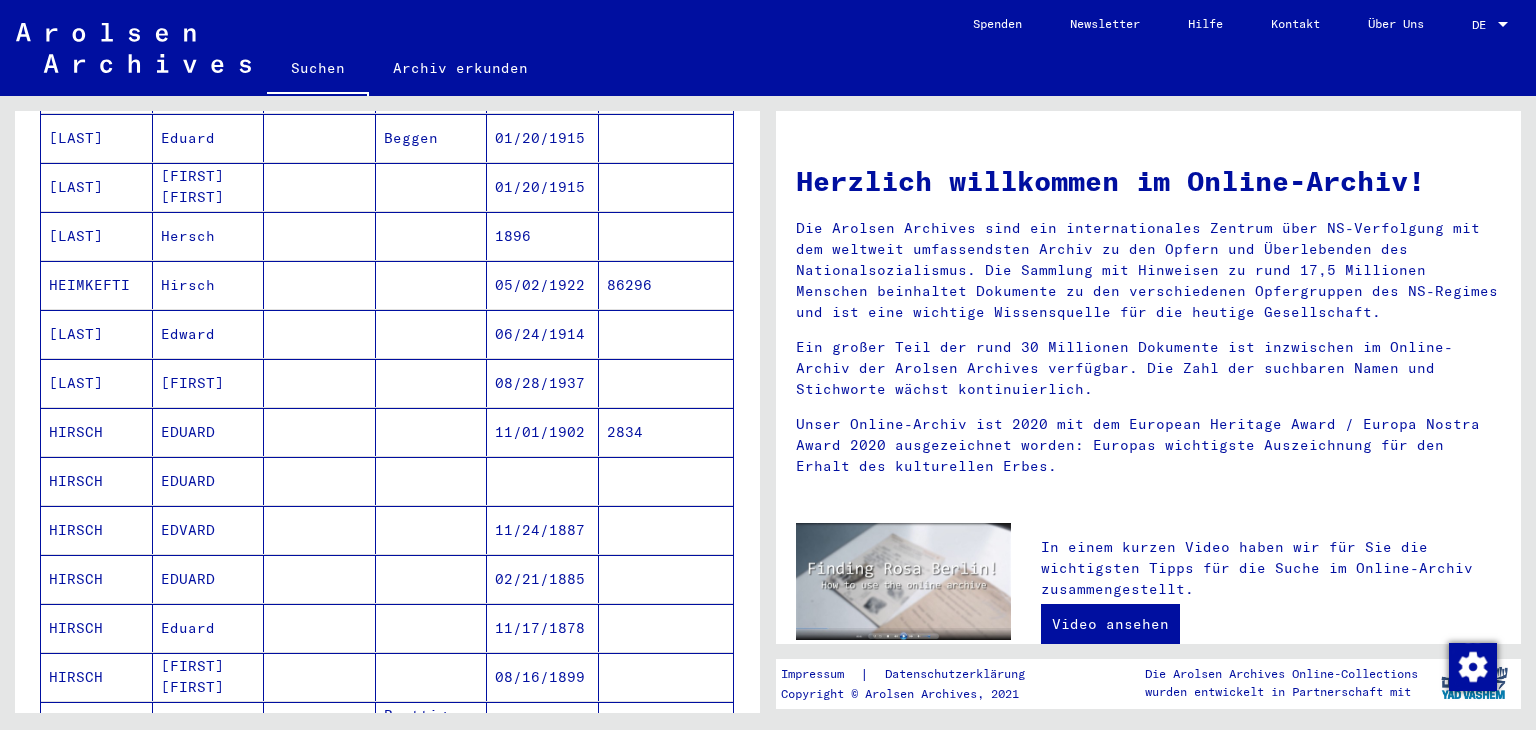 scroll, scrollTop: 1000, scrollLeft: 0, axis: vertical 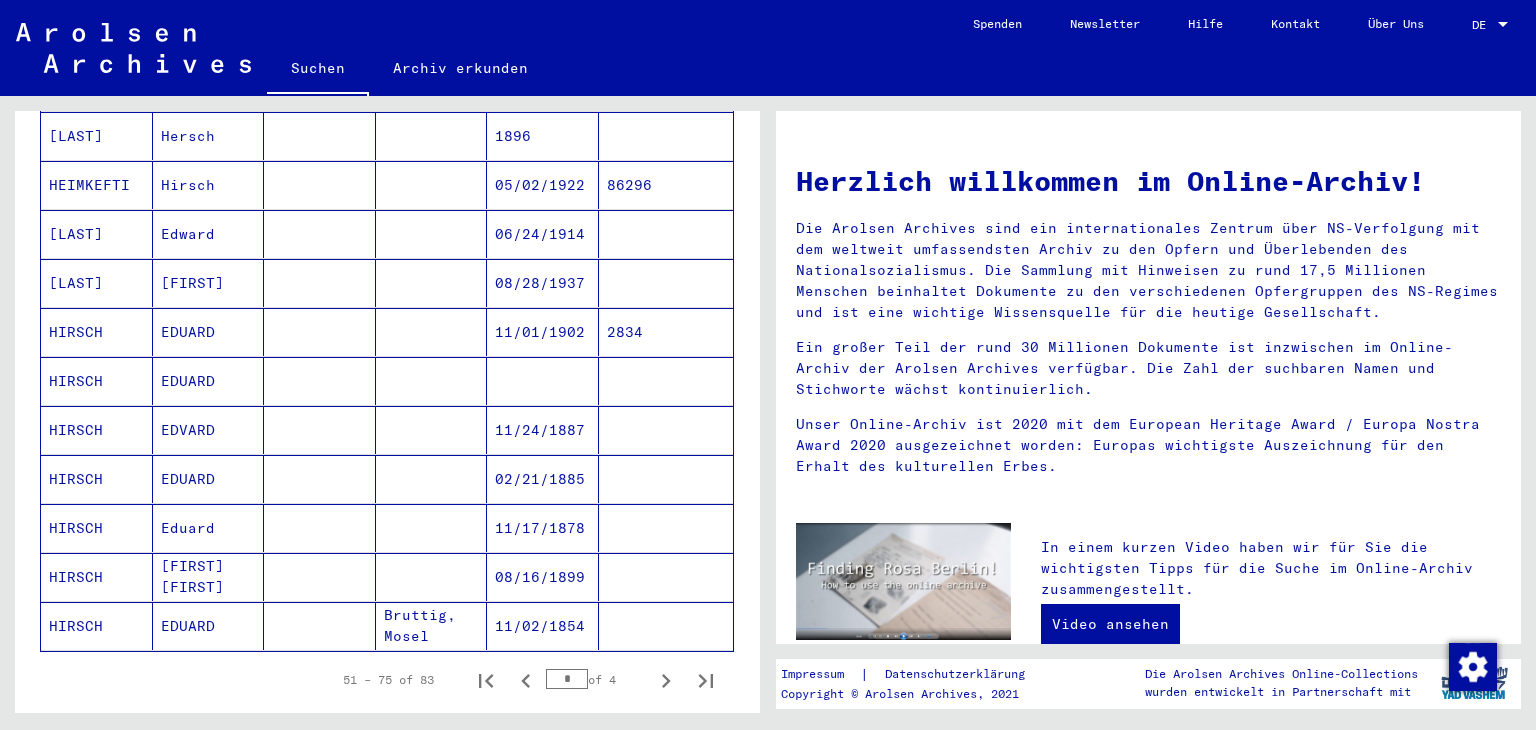 drag, startPoint x: 185, startPoint y: 500, endPoint x: 196, endPoint y: 489, distance: 15.556349 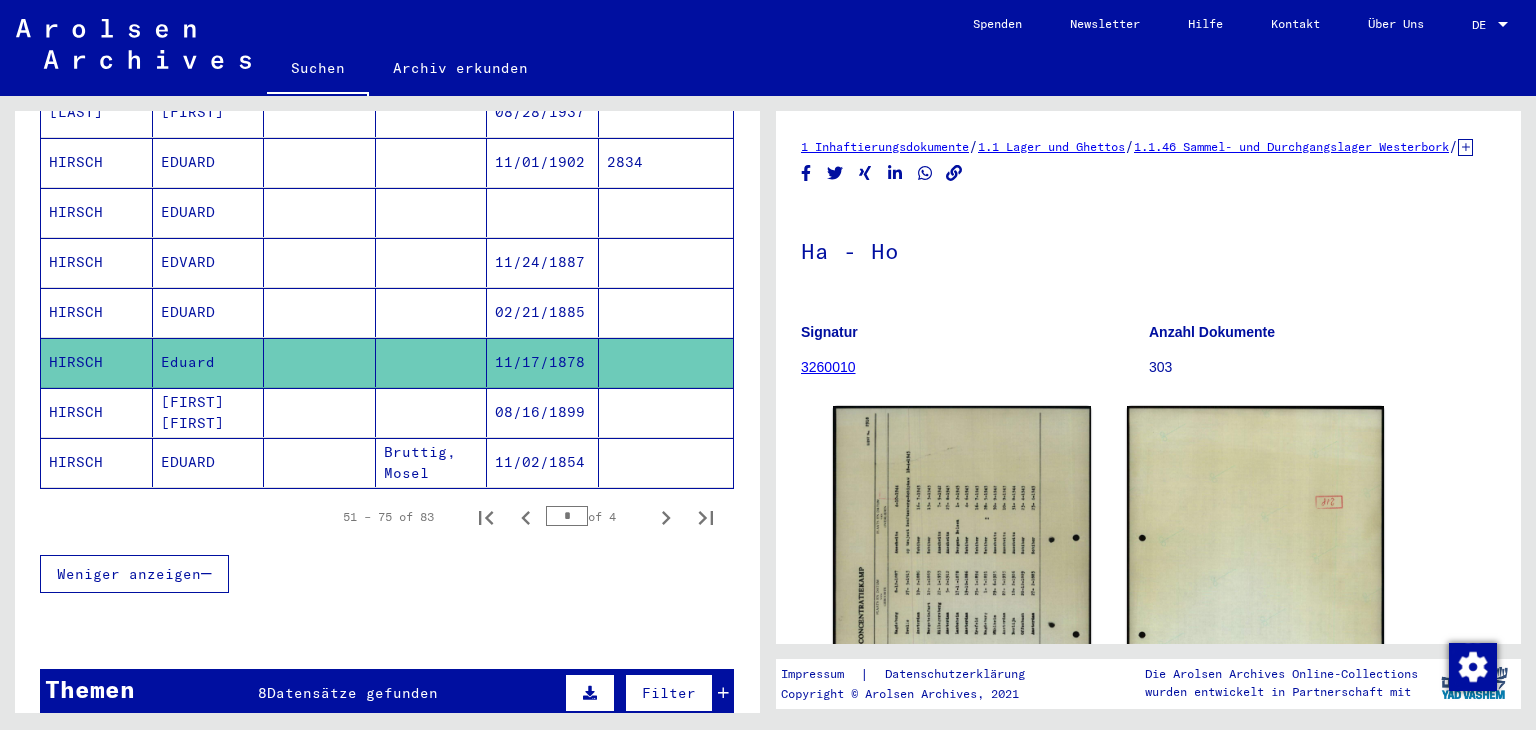 scroll, scrollTop: 1212, scrollLeft: 0, axis: vertical 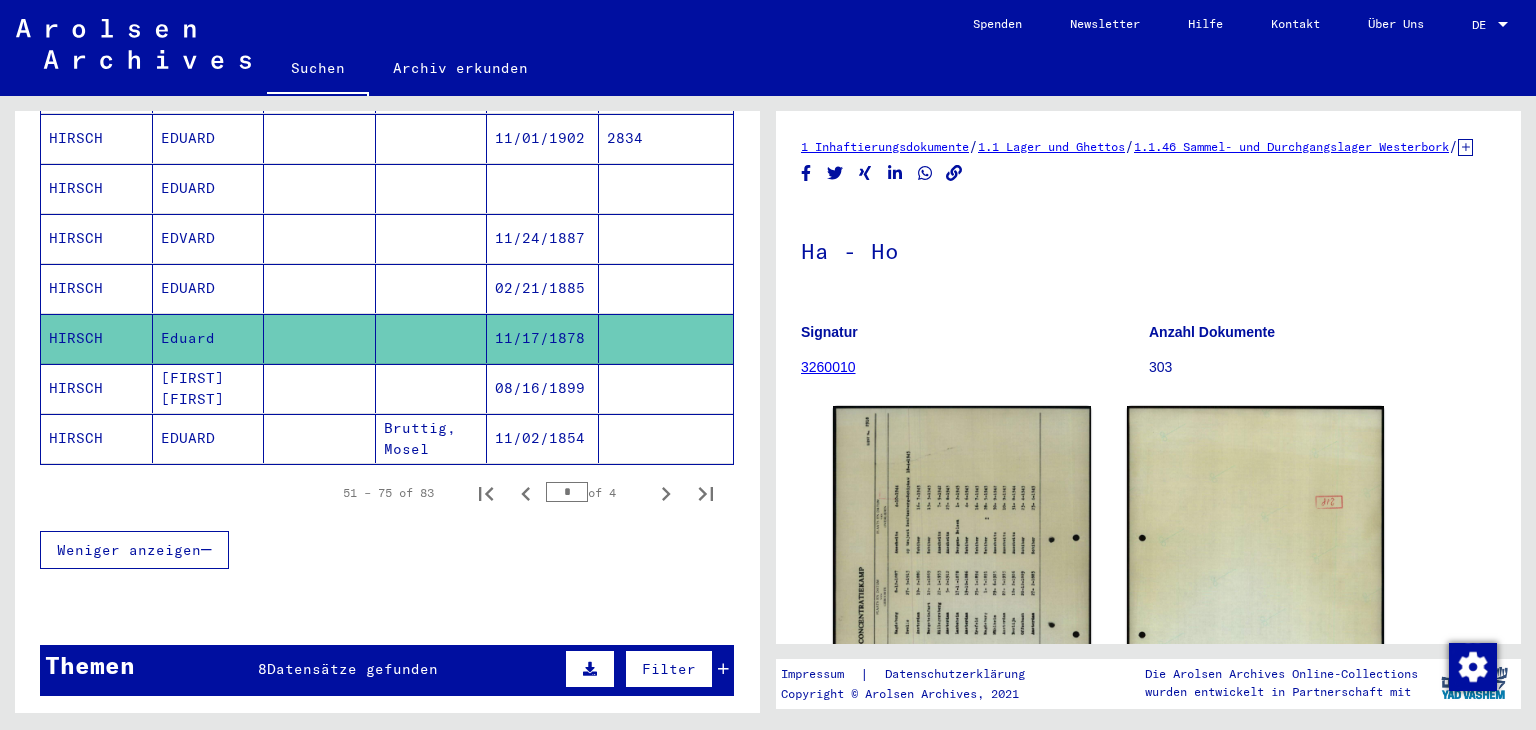 click on "EDUARD" at bounding box center (209, 238) 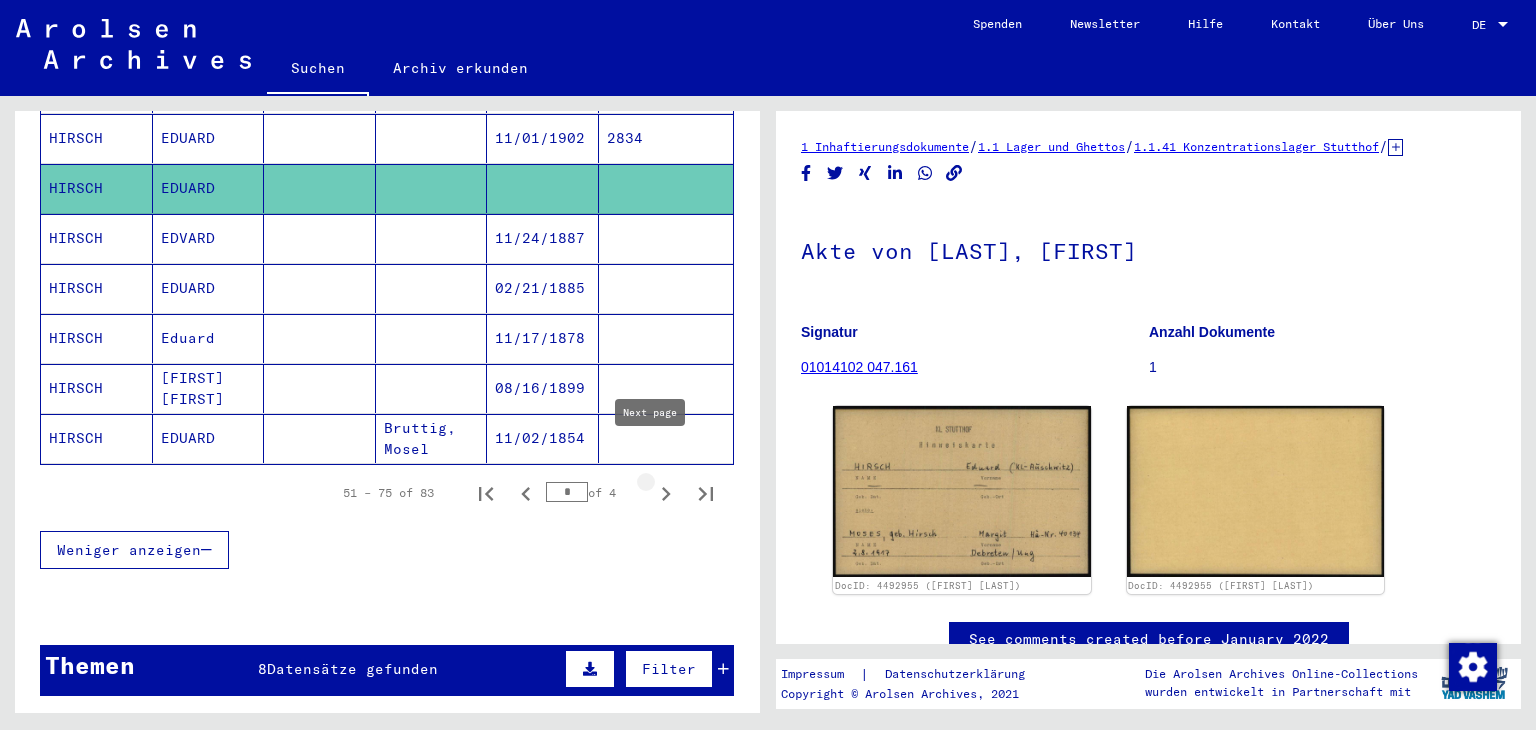 click 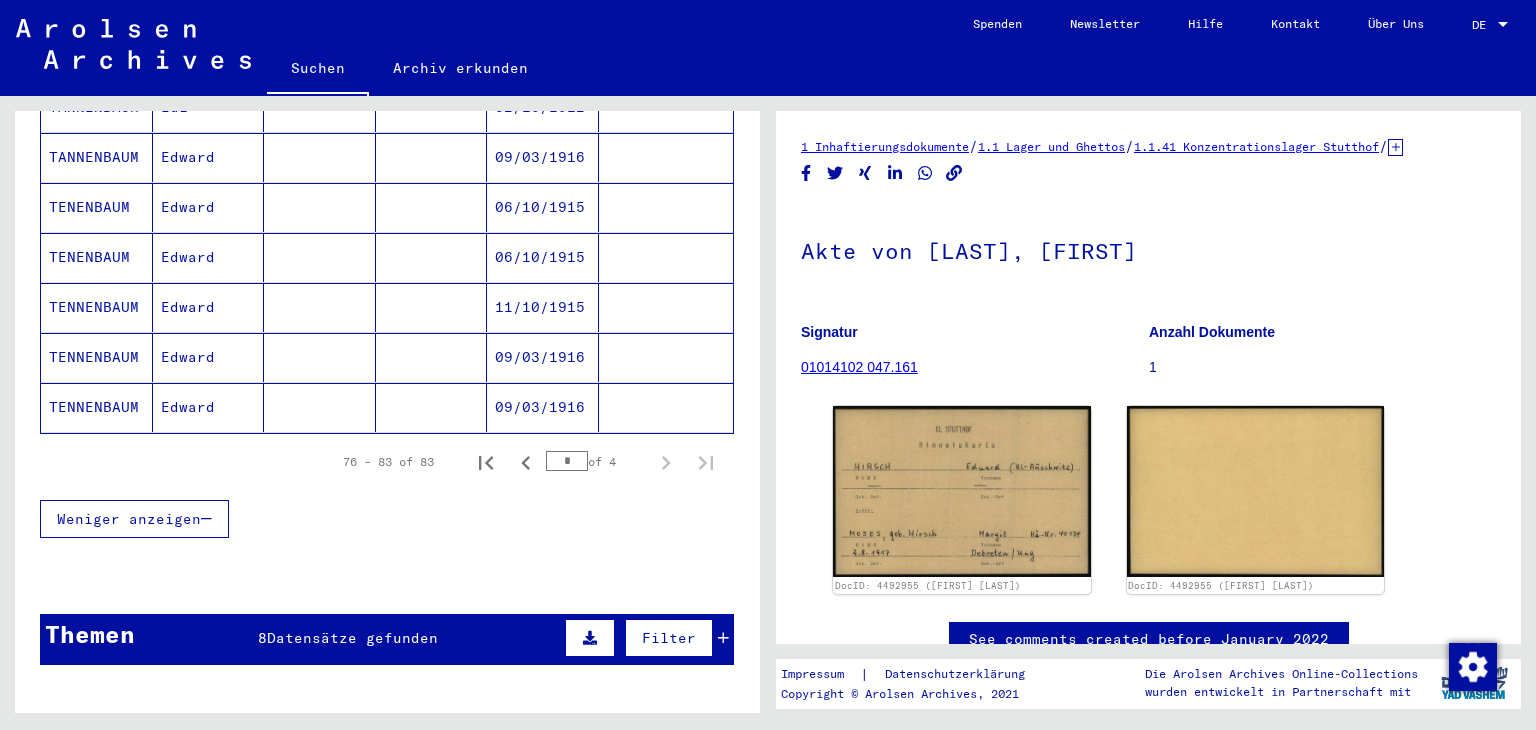 scroll, scrollTop: 400, scrollLeft: 0, axis: vertical 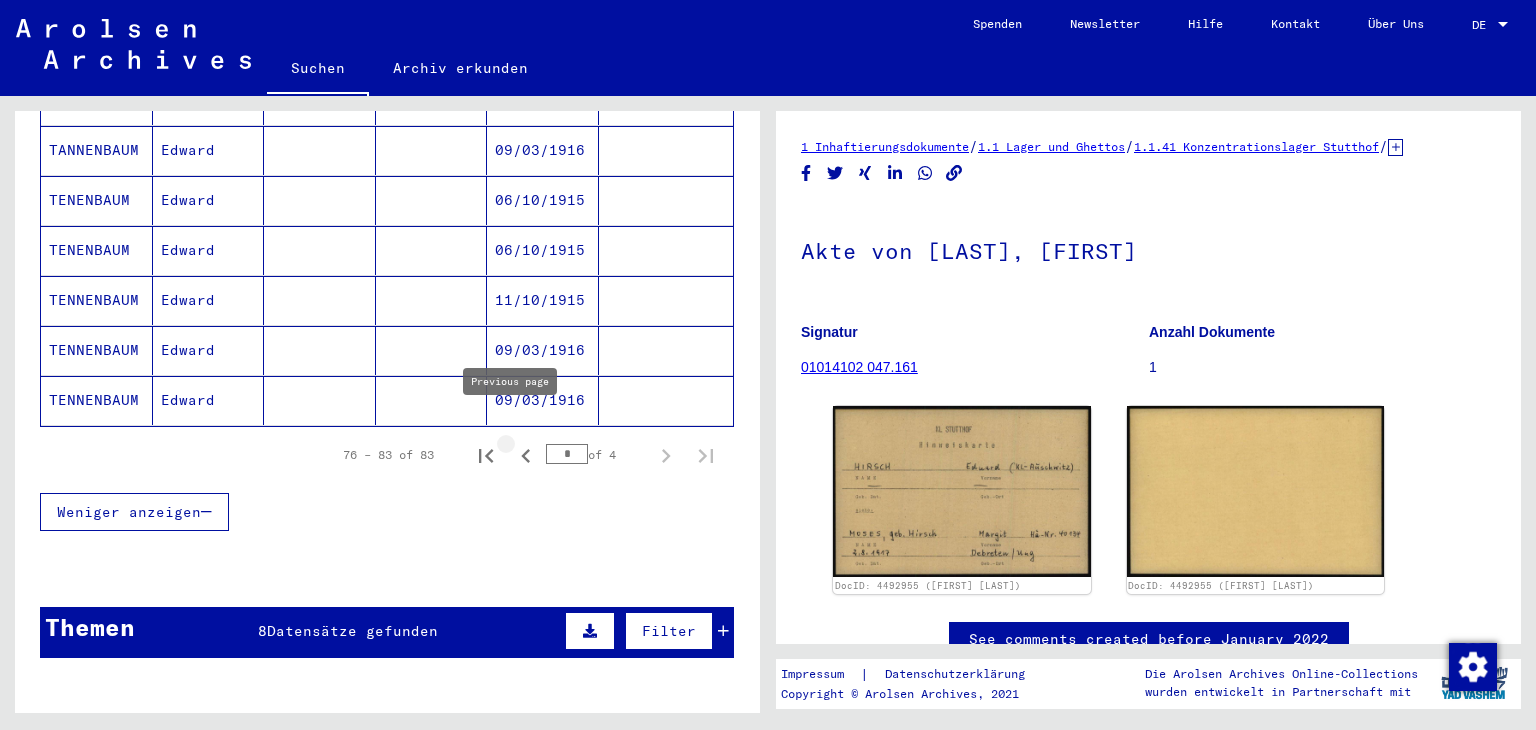 click 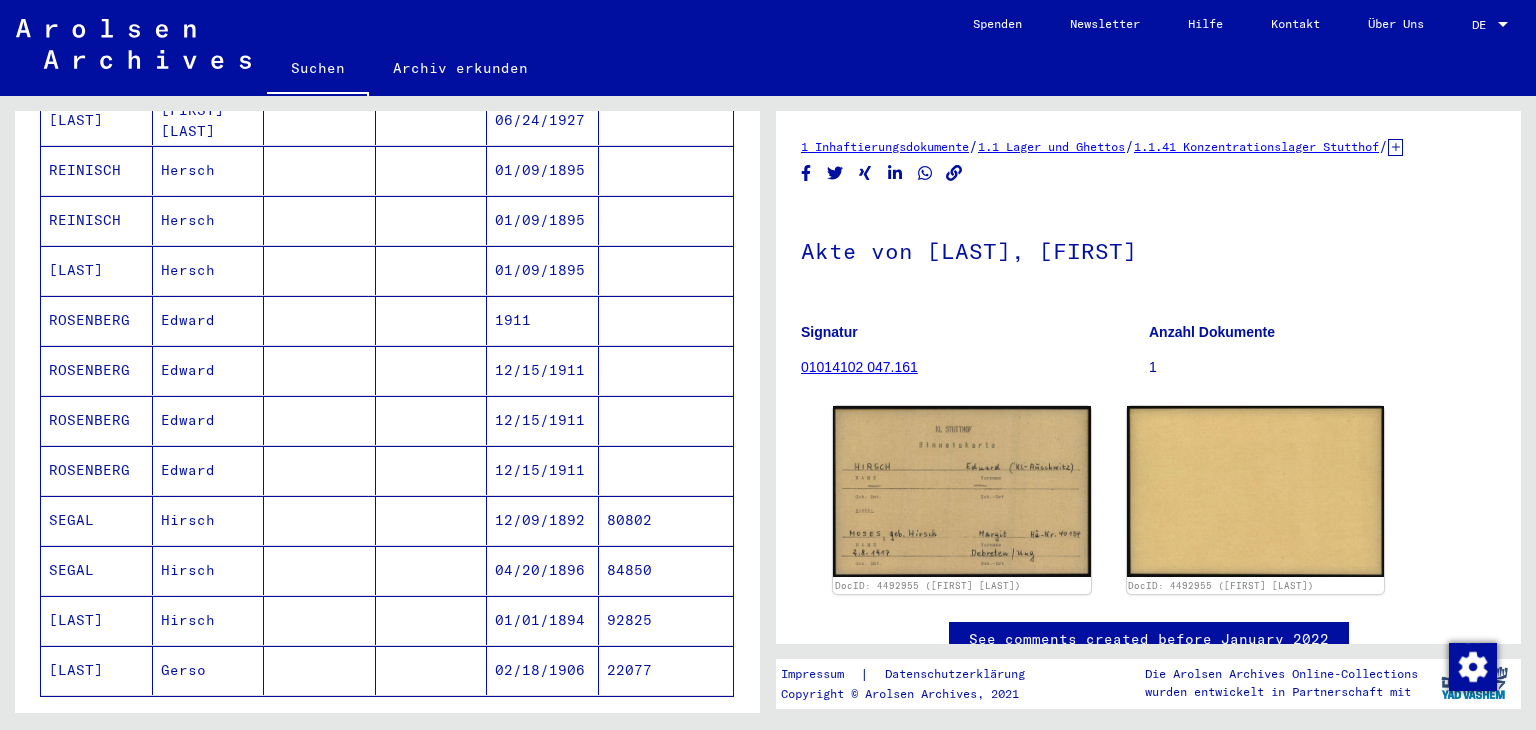 scroll, scrollTop: 1100, scrollLeft: 0, axis: vertical 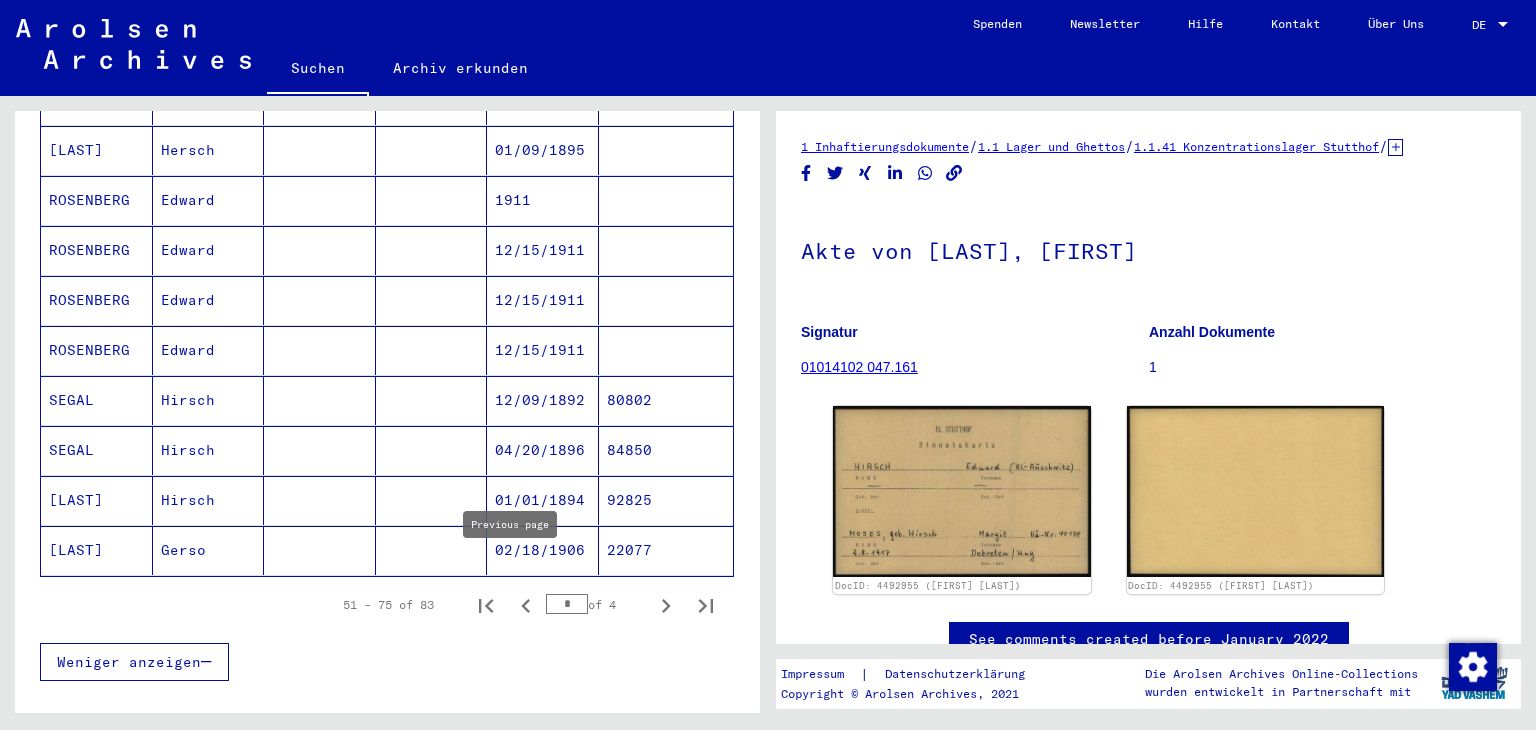 click 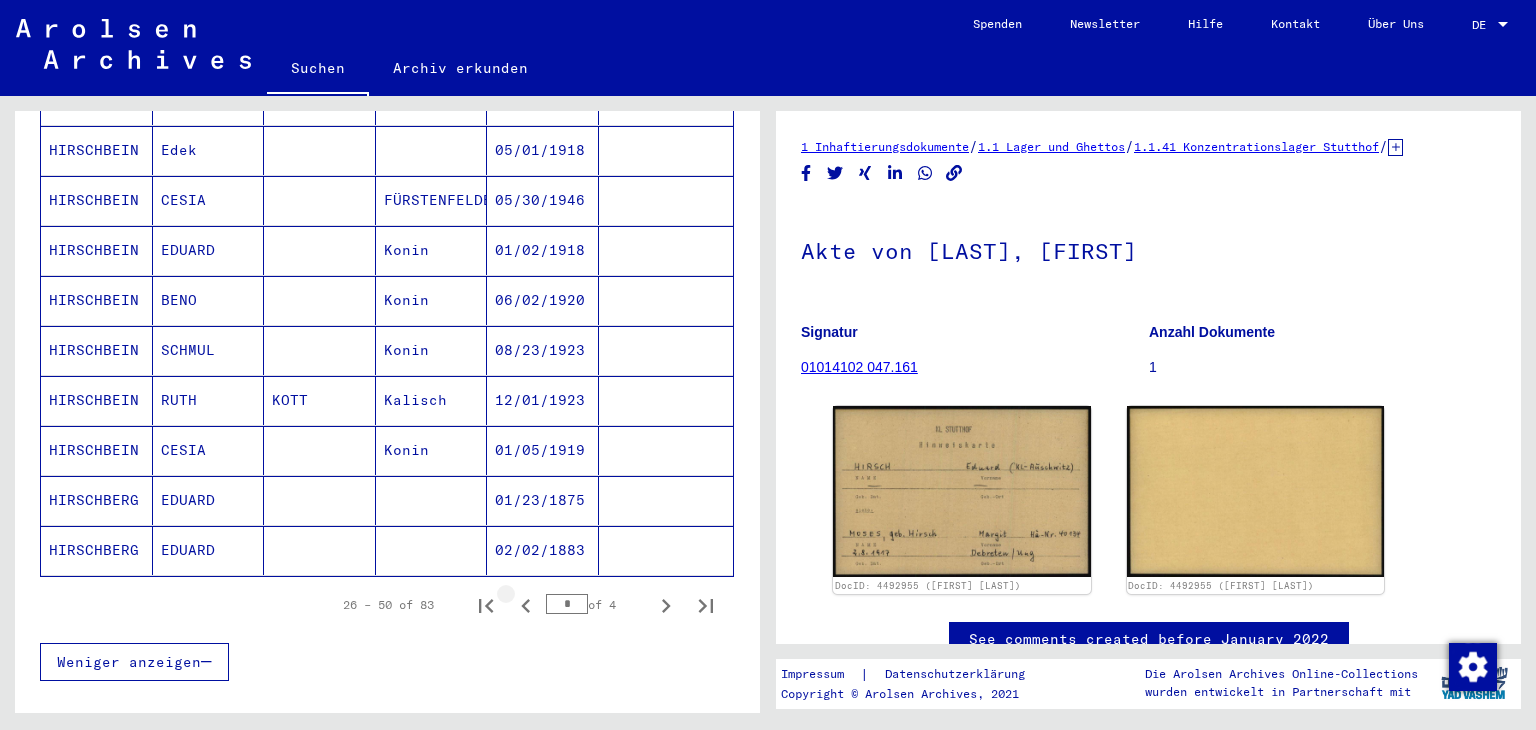 click 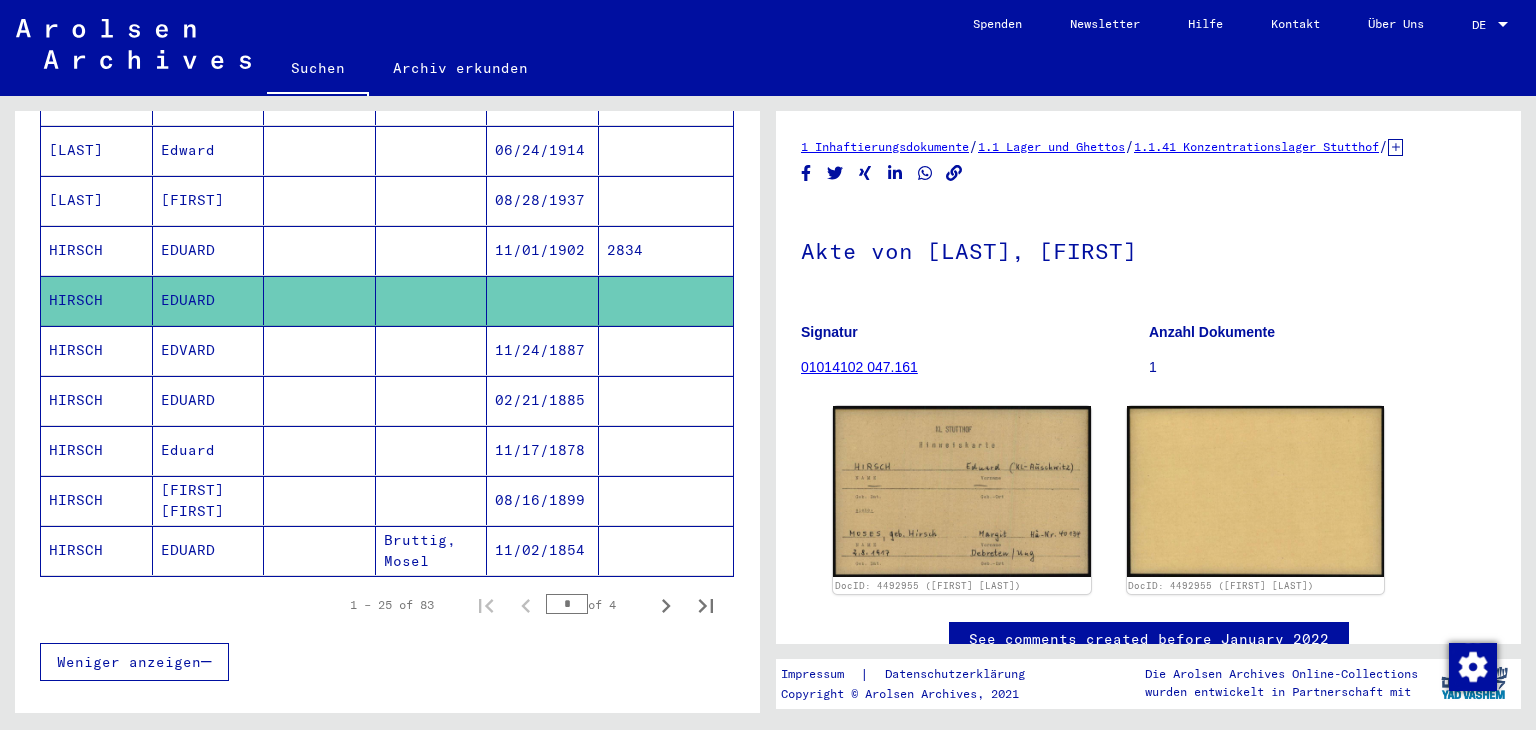 click at bounding box center (320, 500) 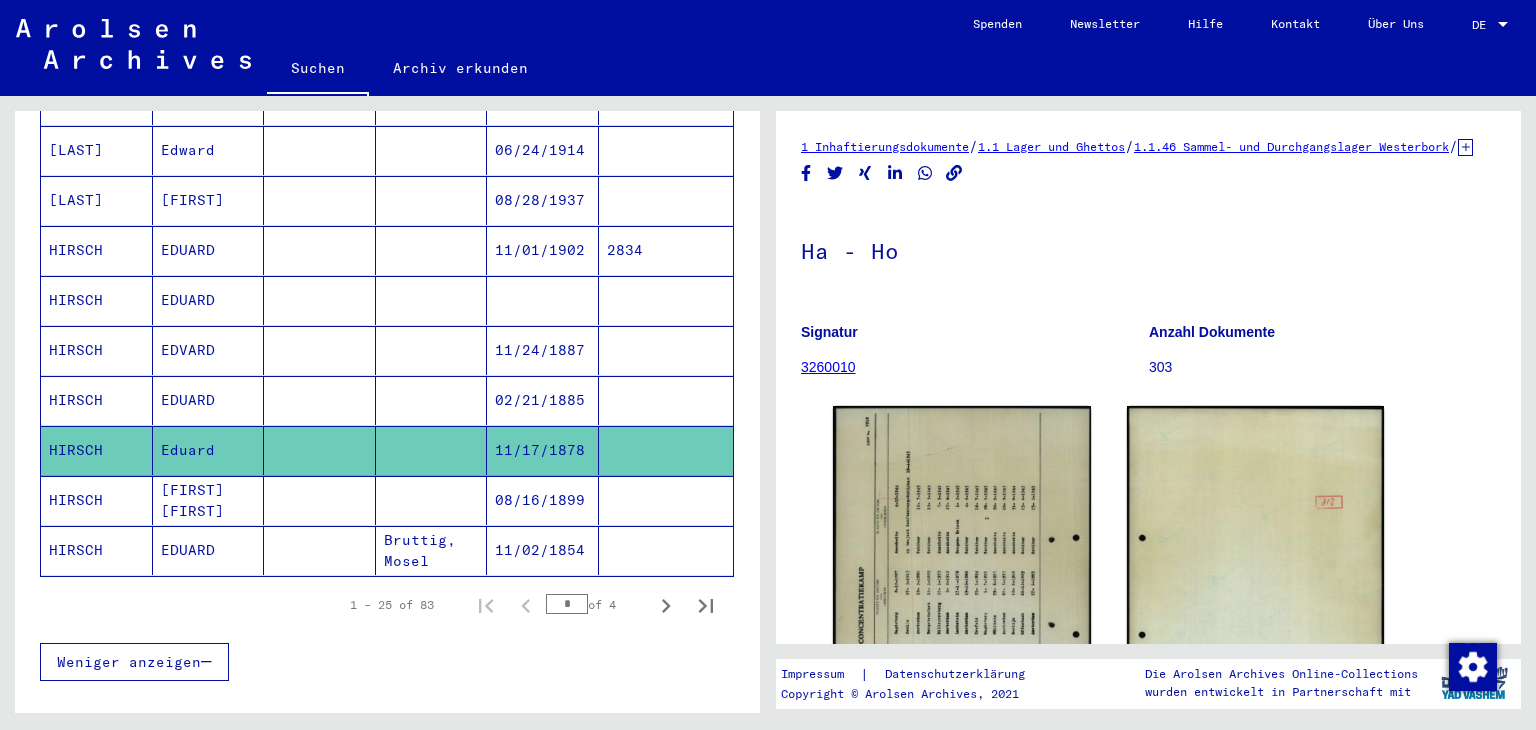 click at bounding box center [320, 450] 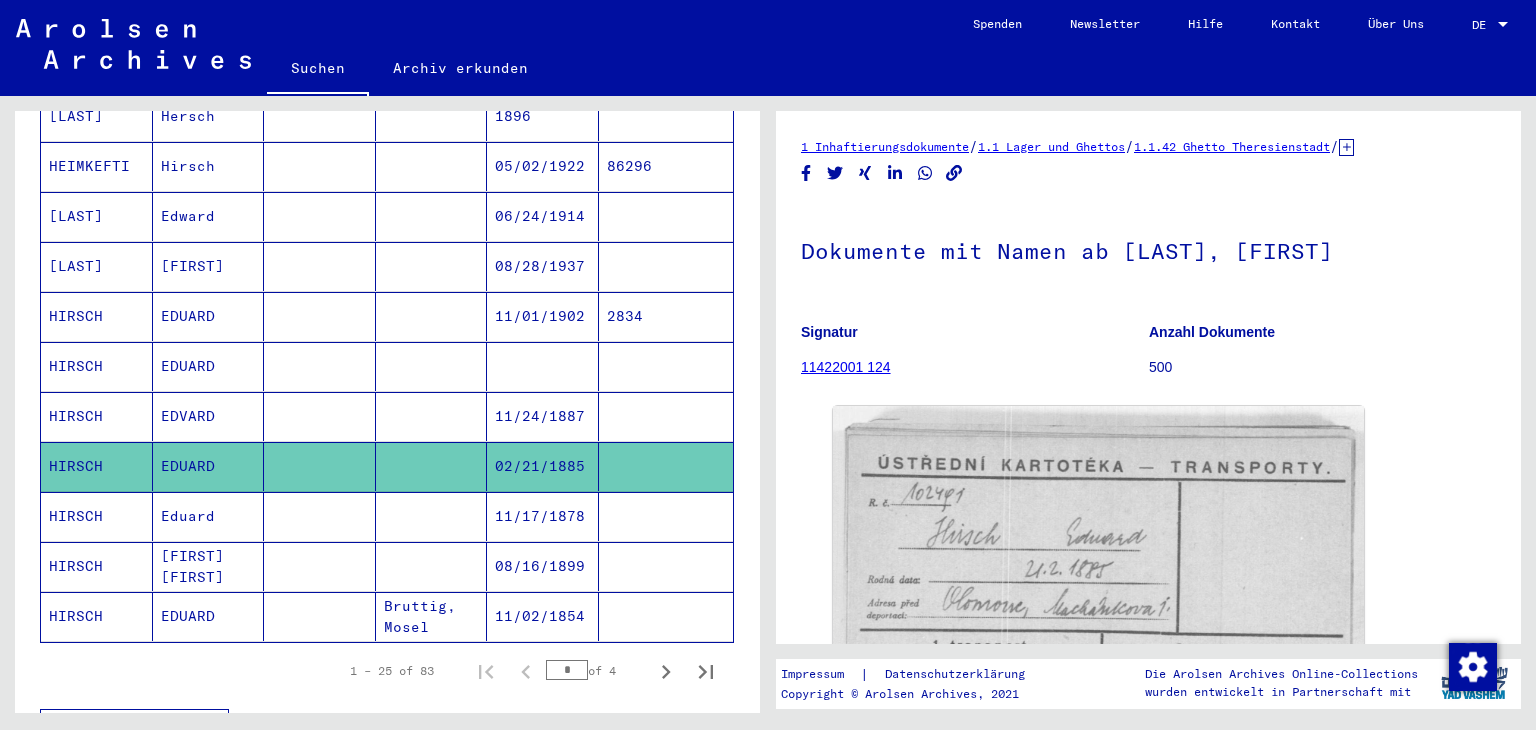 scroll, scrollTop: 1000, scrollLeft: 0, axis: vertical 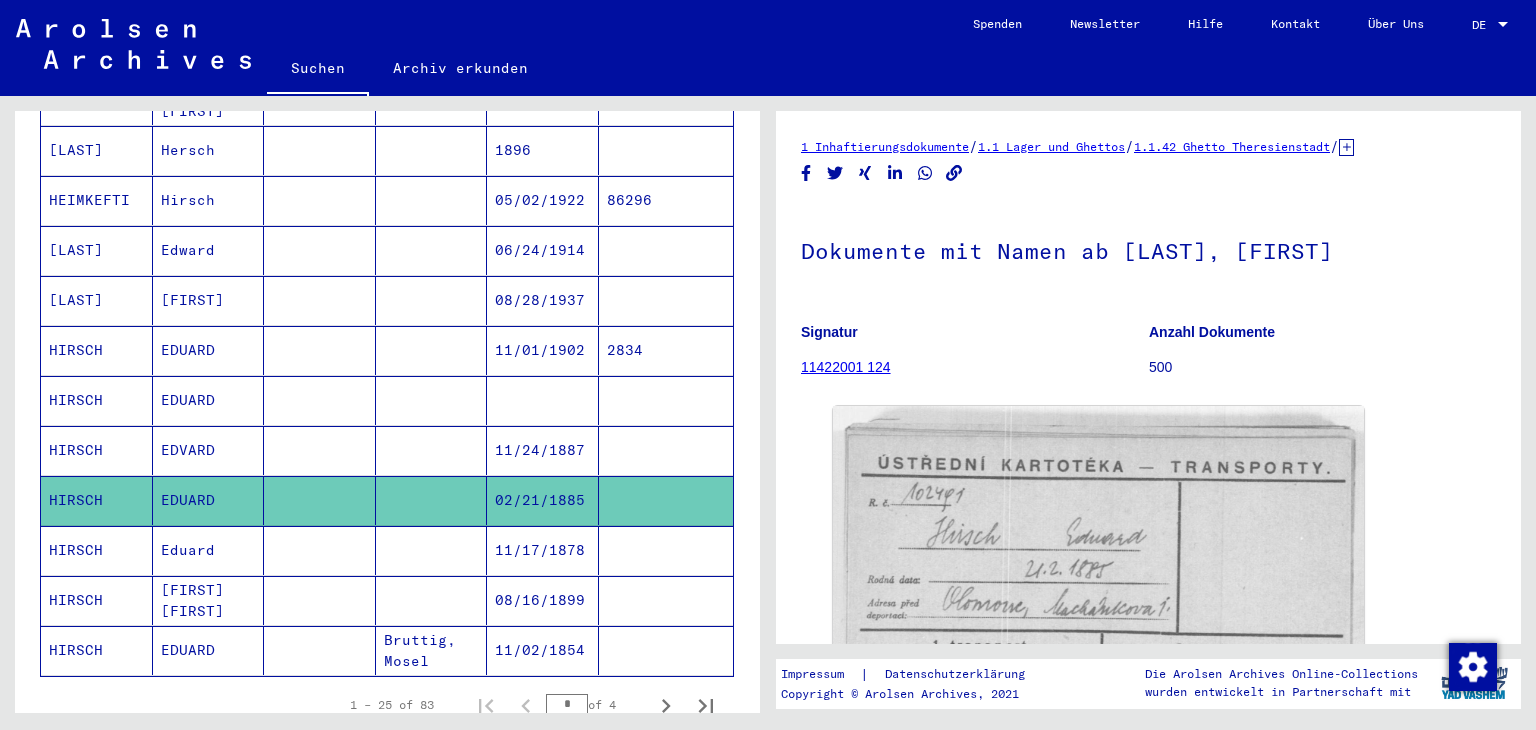 click at bounding box center (320, 500) 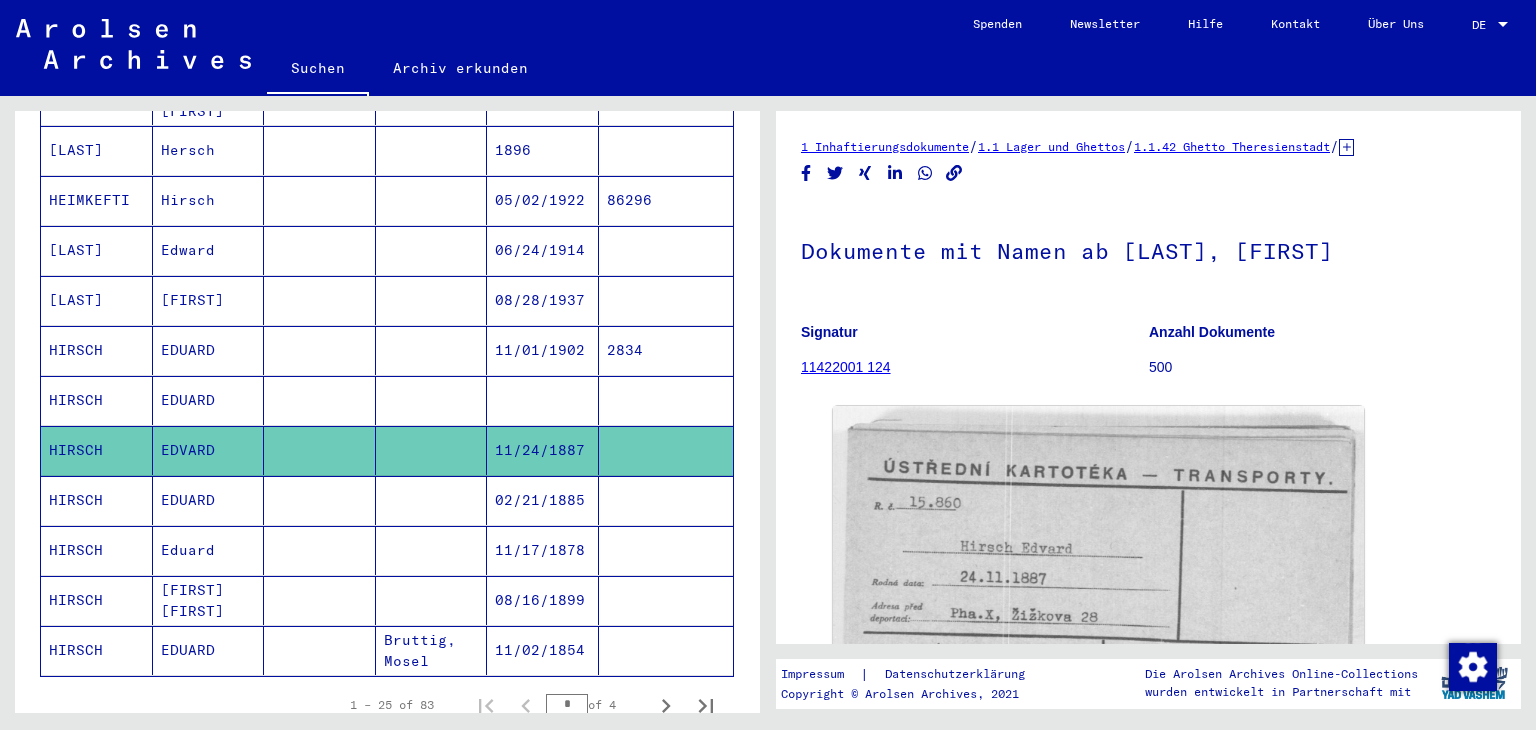 click at bounding box center (320, 450) 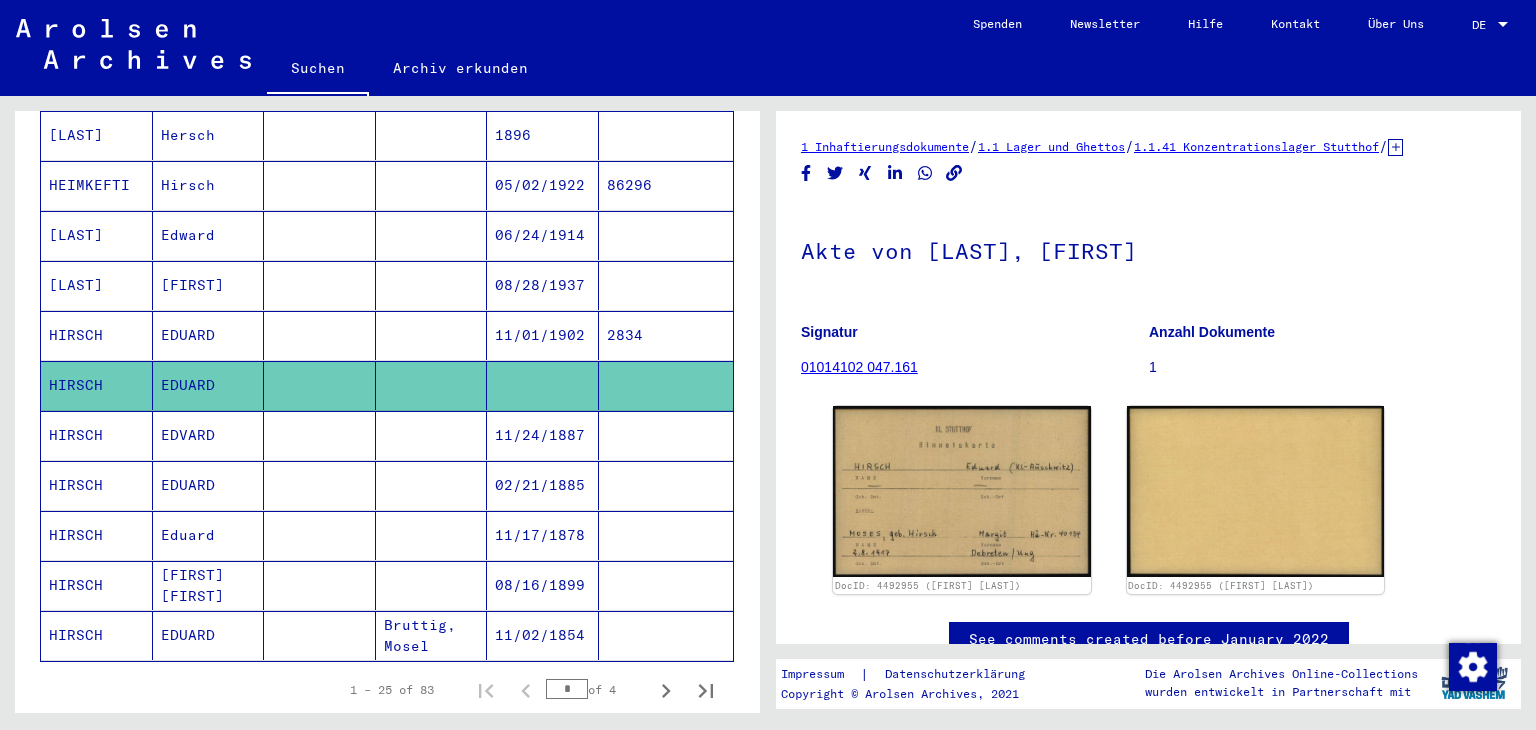 scroll, scrollTop: 1100, scrollLeft: 0, axis: vertical 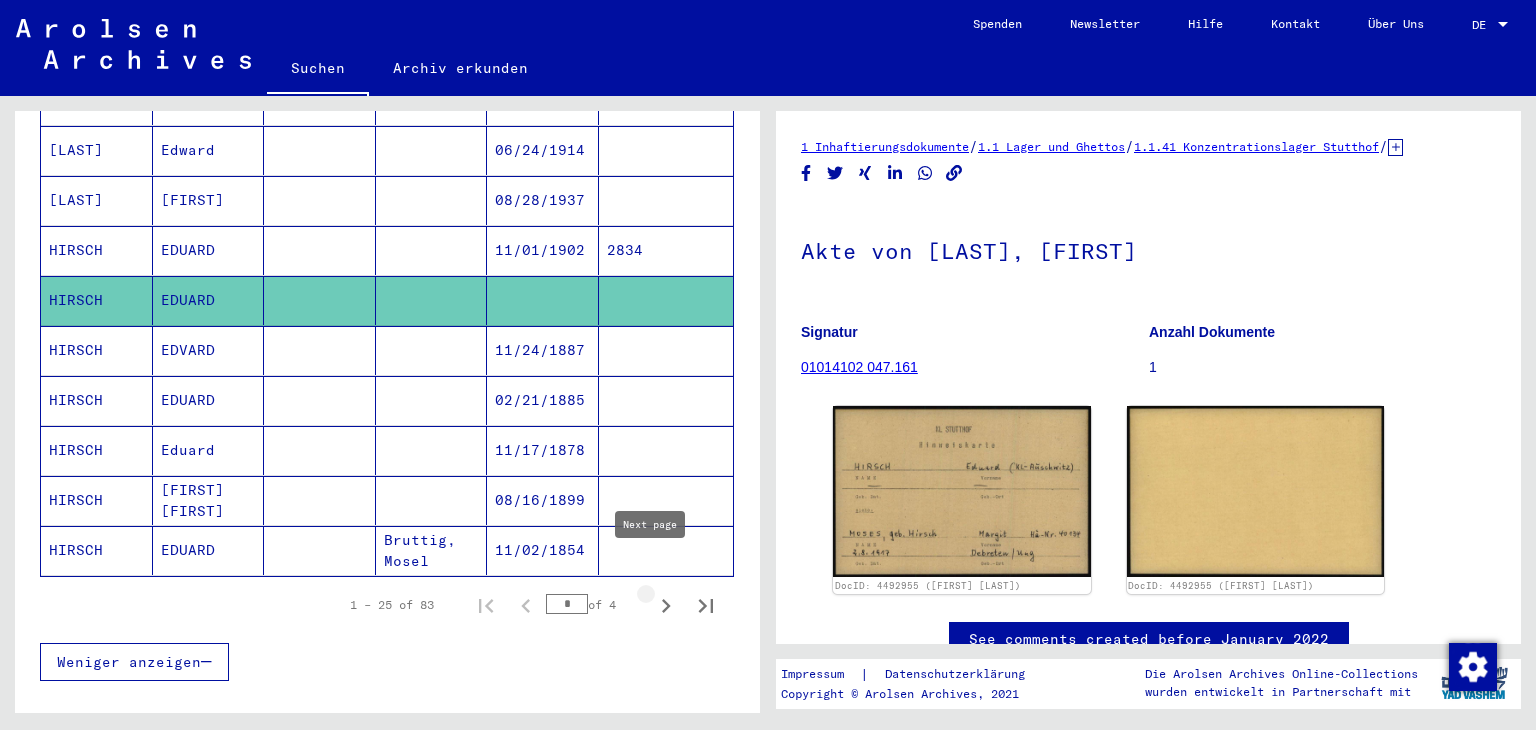 click 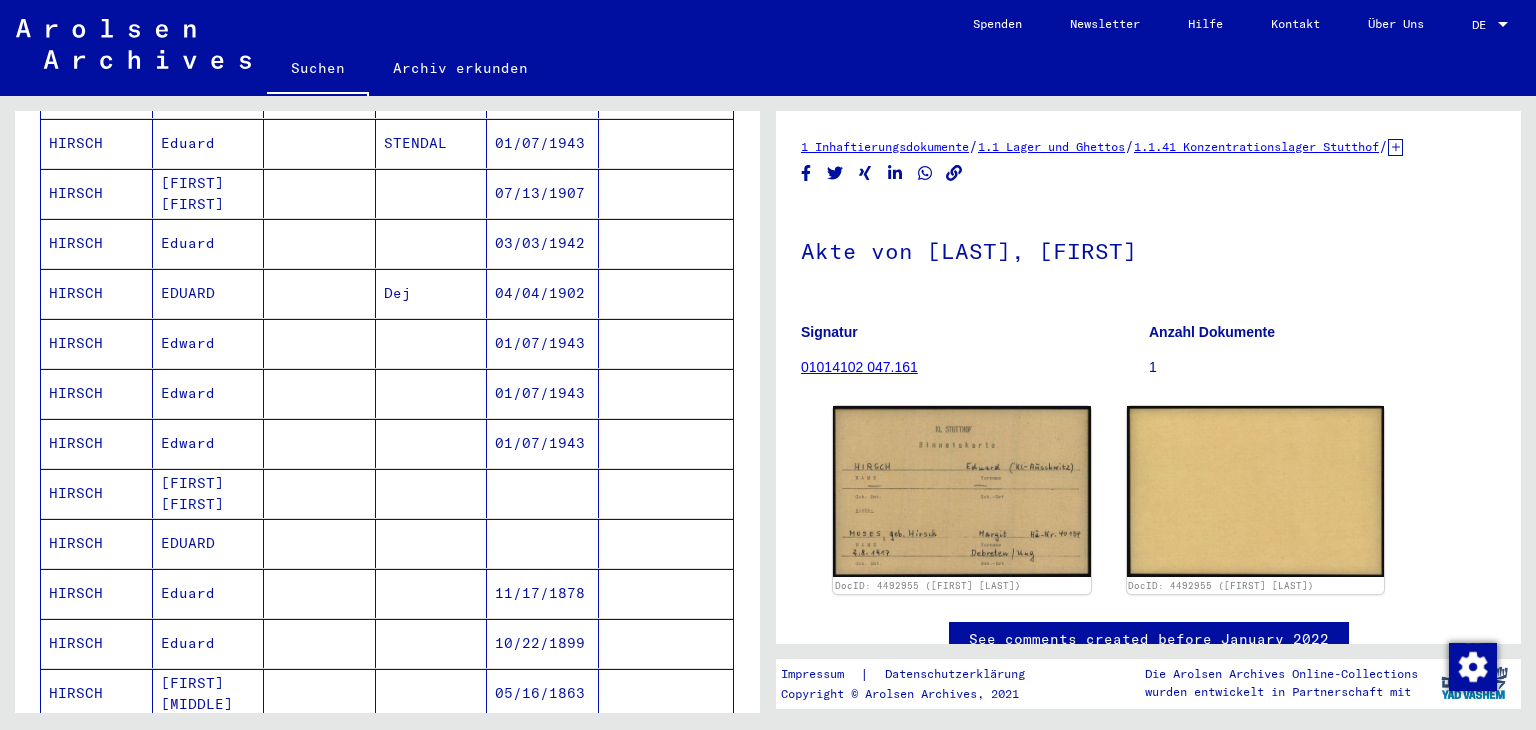 scroll, scrollTop: 400, scrollLeft: 0, axis: vertical 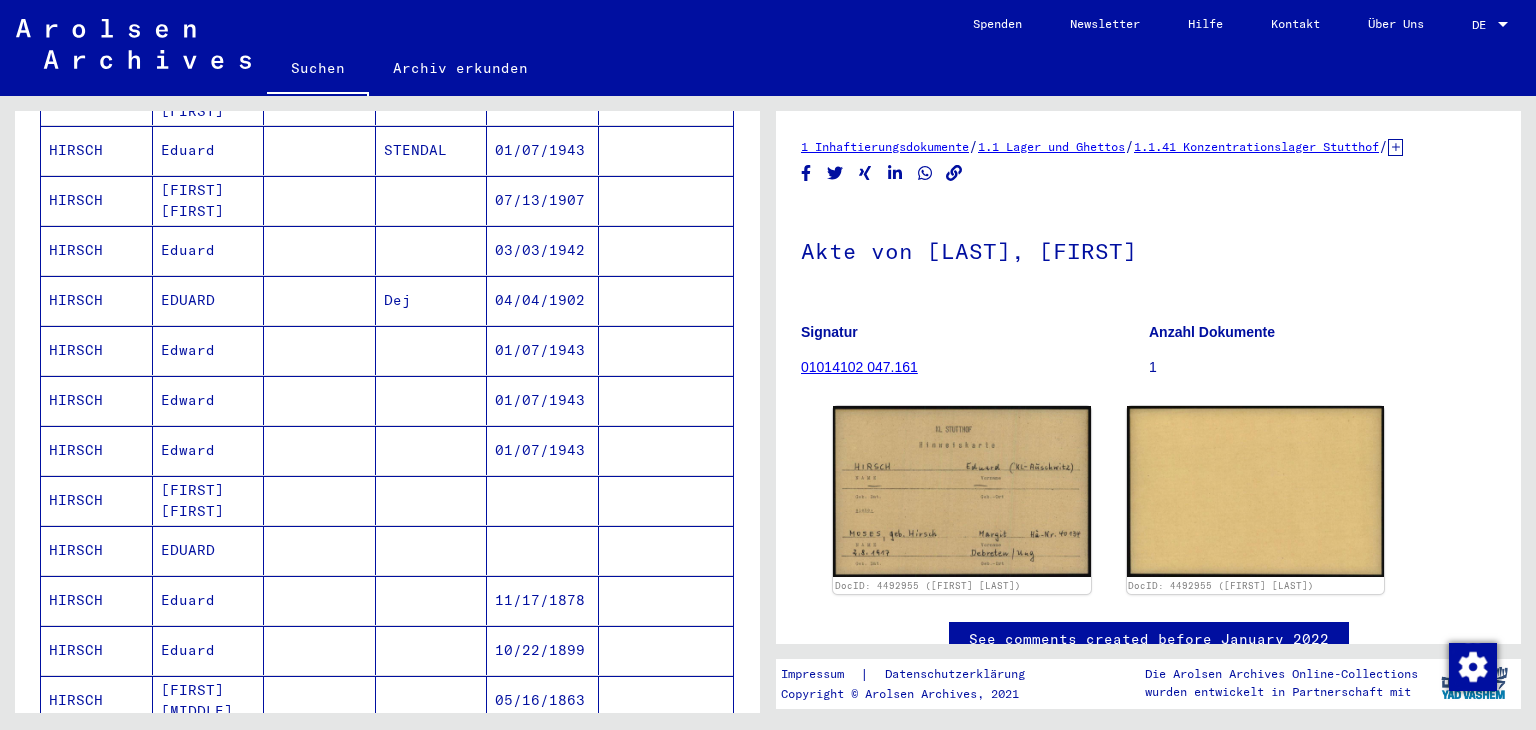 click at bounding box center (320, 600) 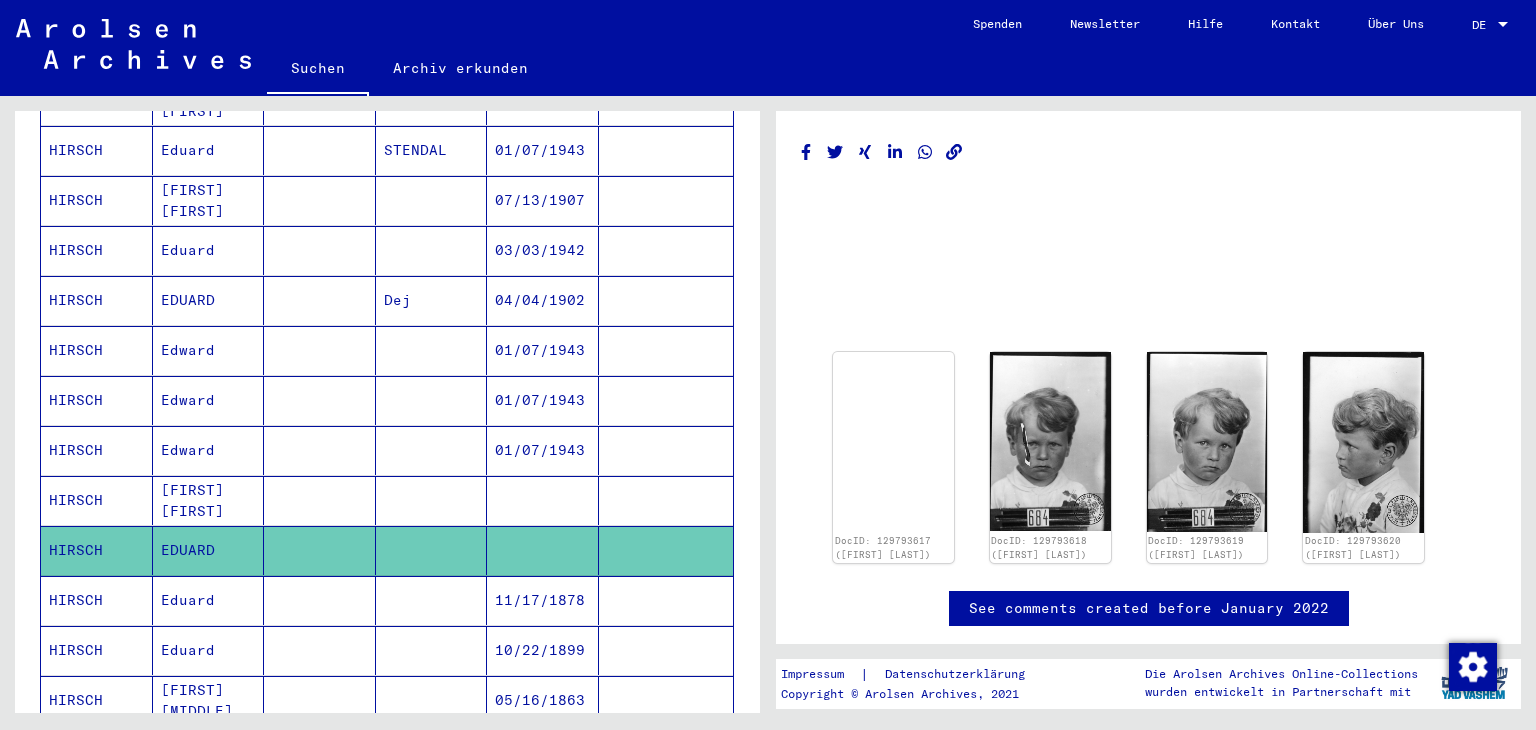 click at bounding box center (320, 650) 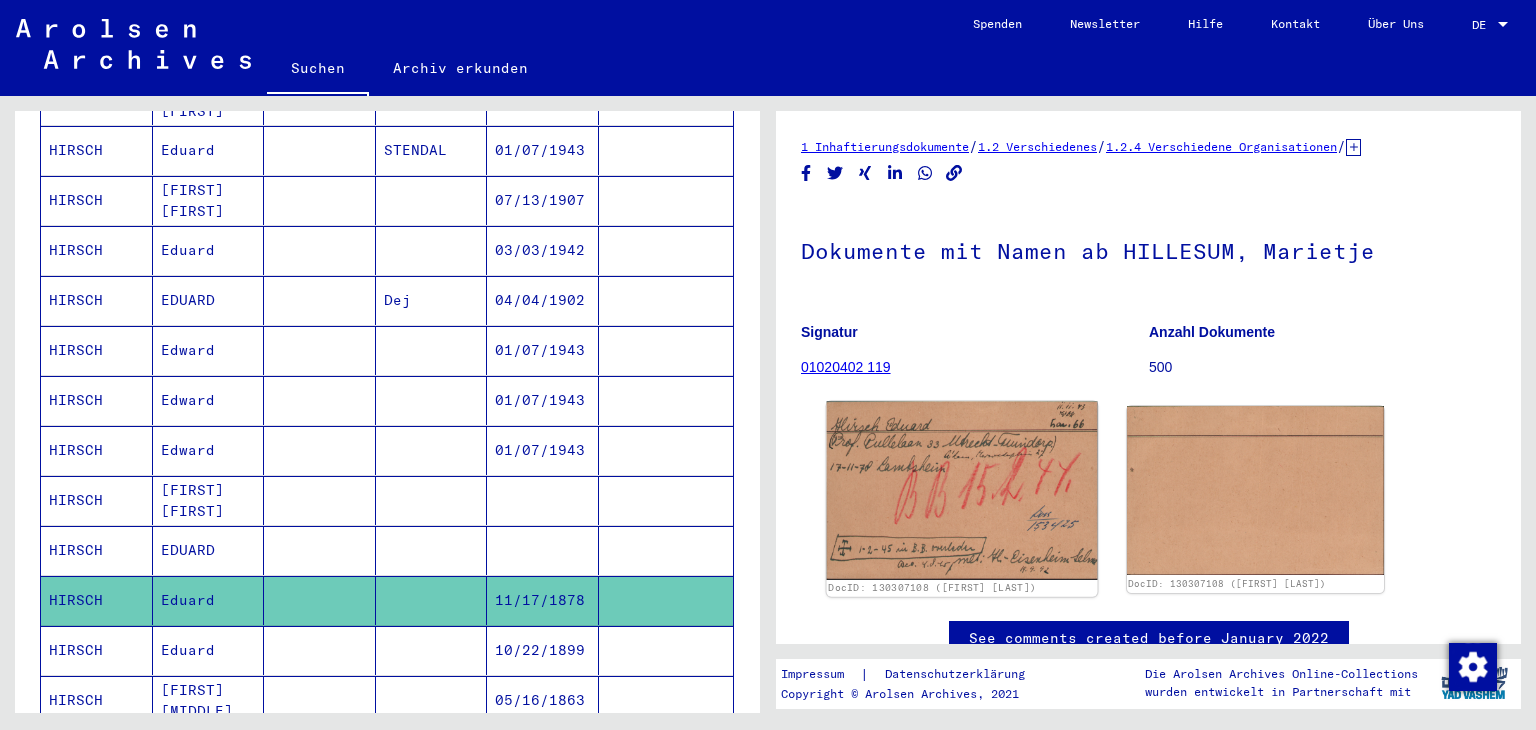 click 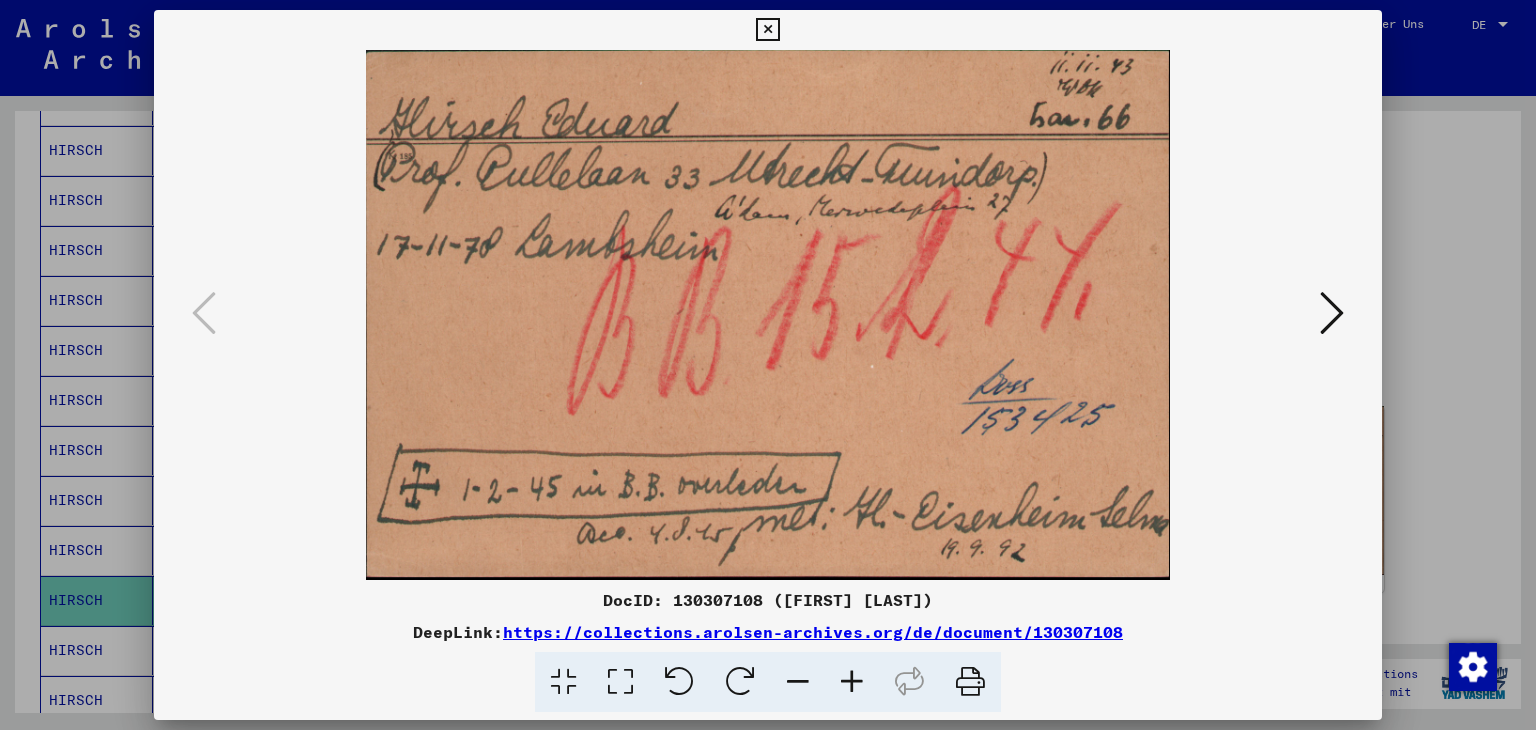 click at bounding box center [767, 30] 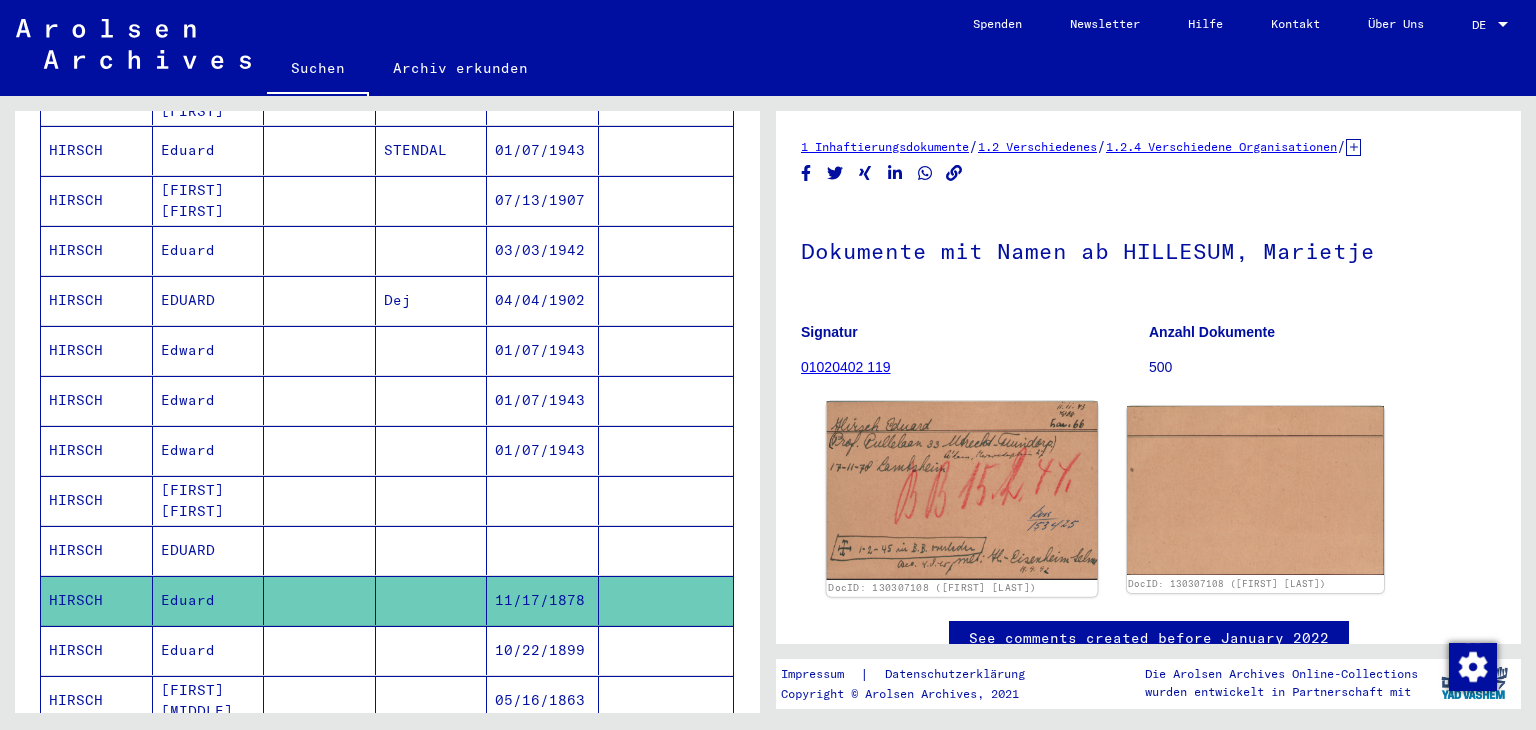 click 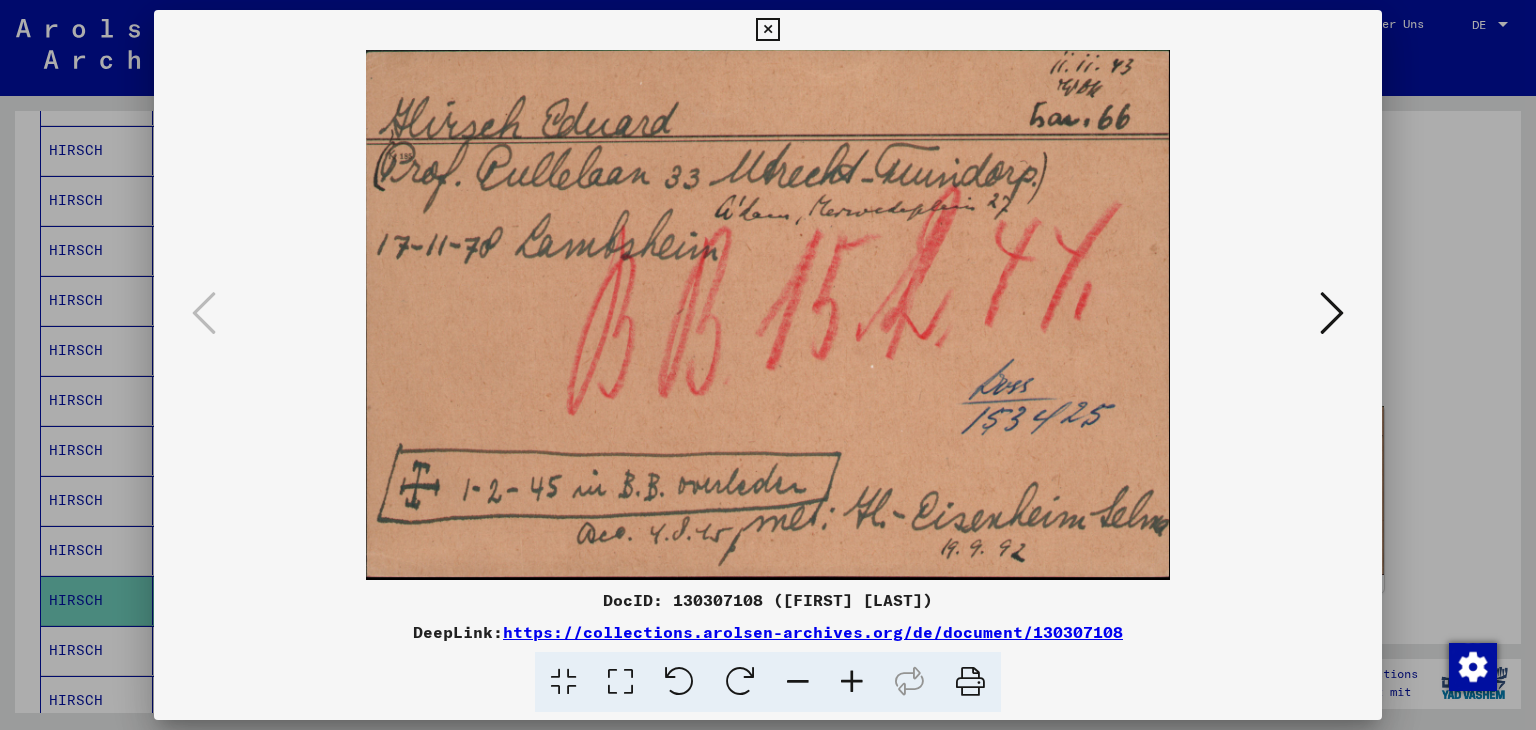 click at bounding box center [1332, 313] 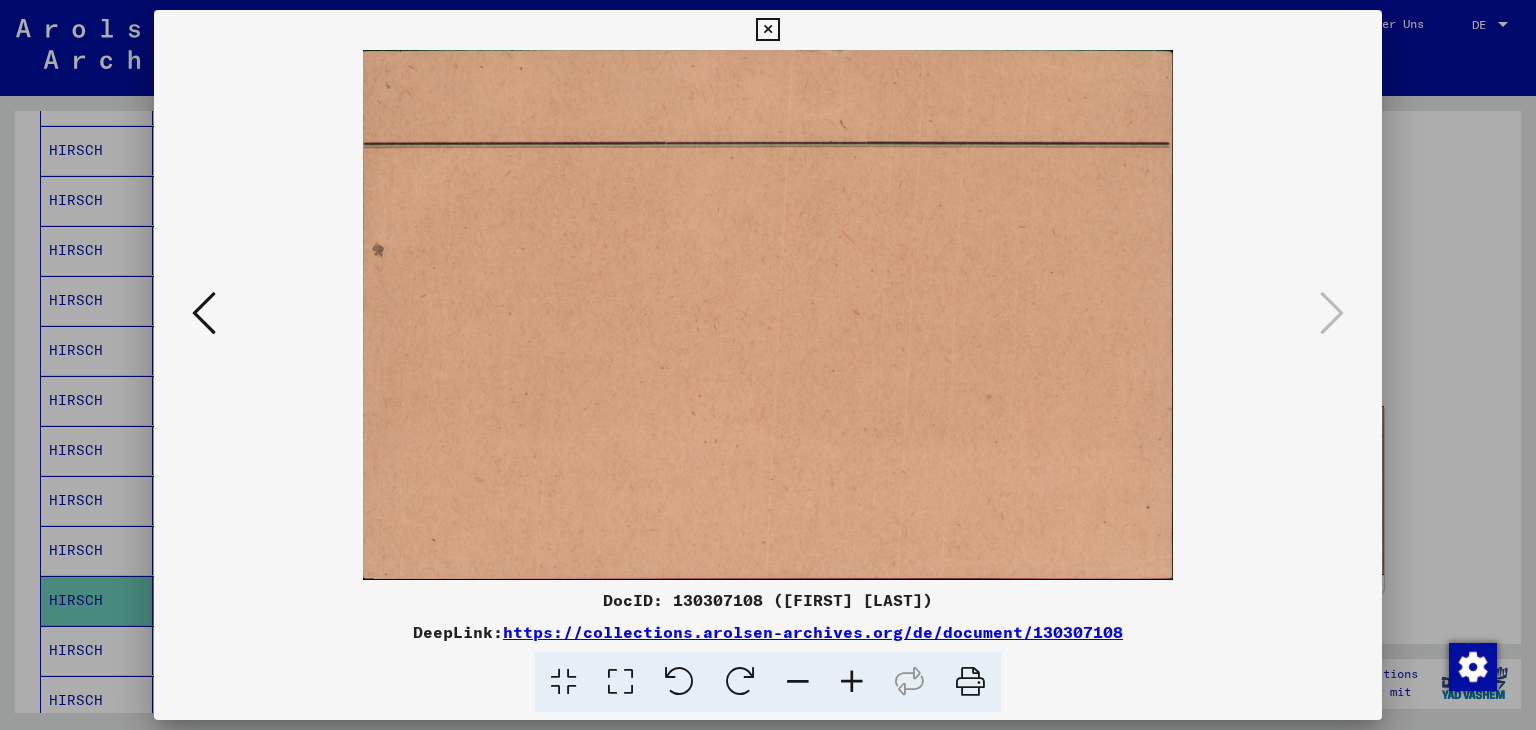 click at bounding box center (204, 314) 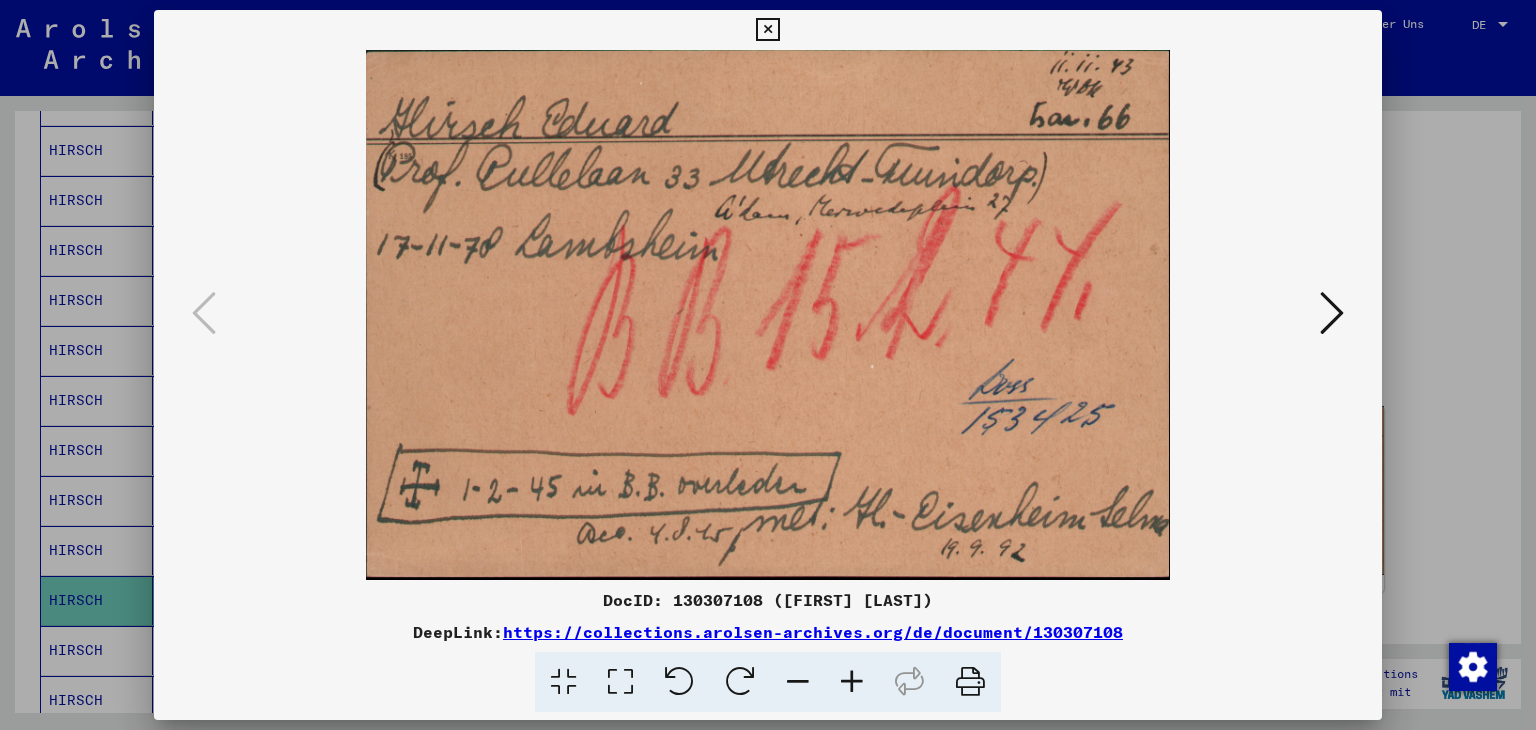 click at bounding box center (767, 30) 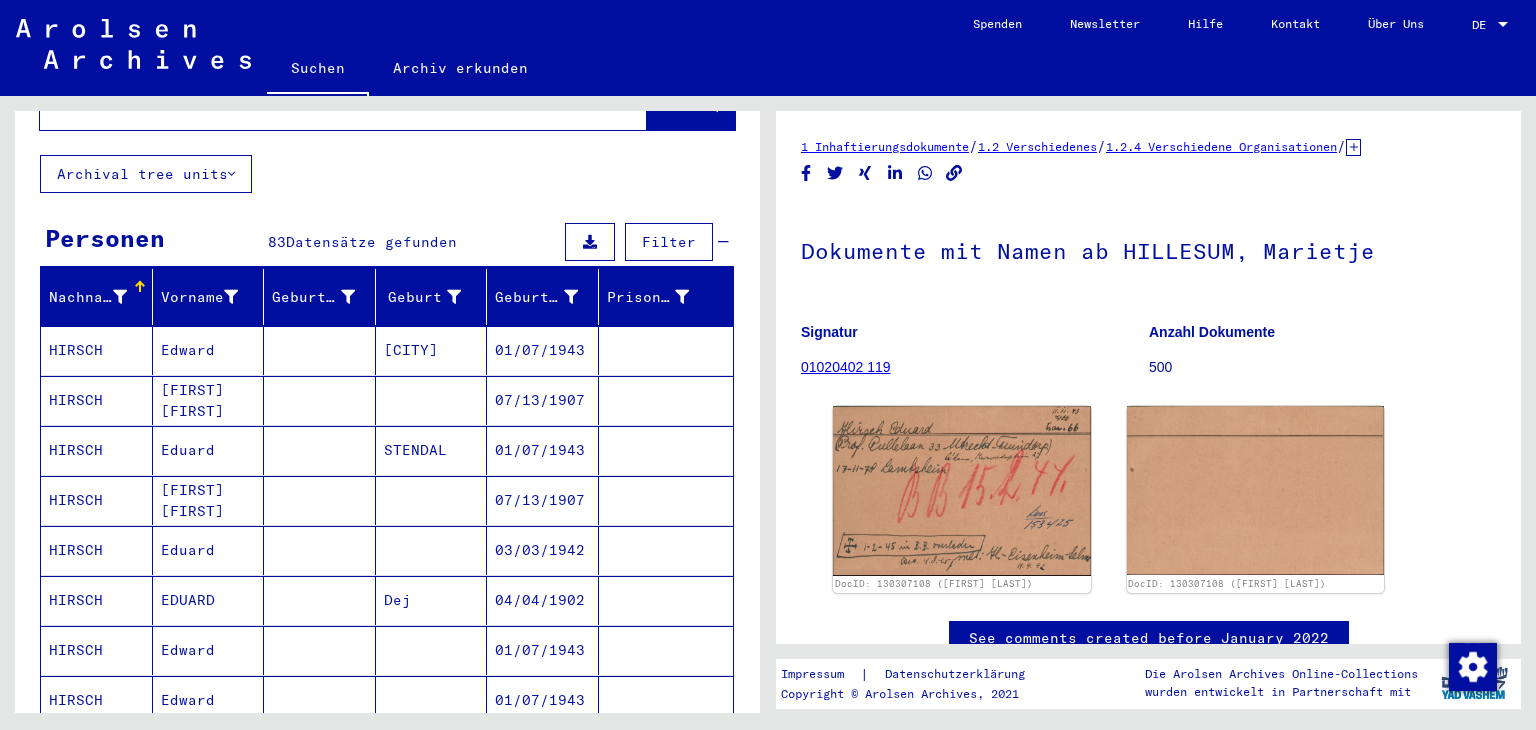 scroll, scrollTop: 0, scrollLeft: 0, axis: both 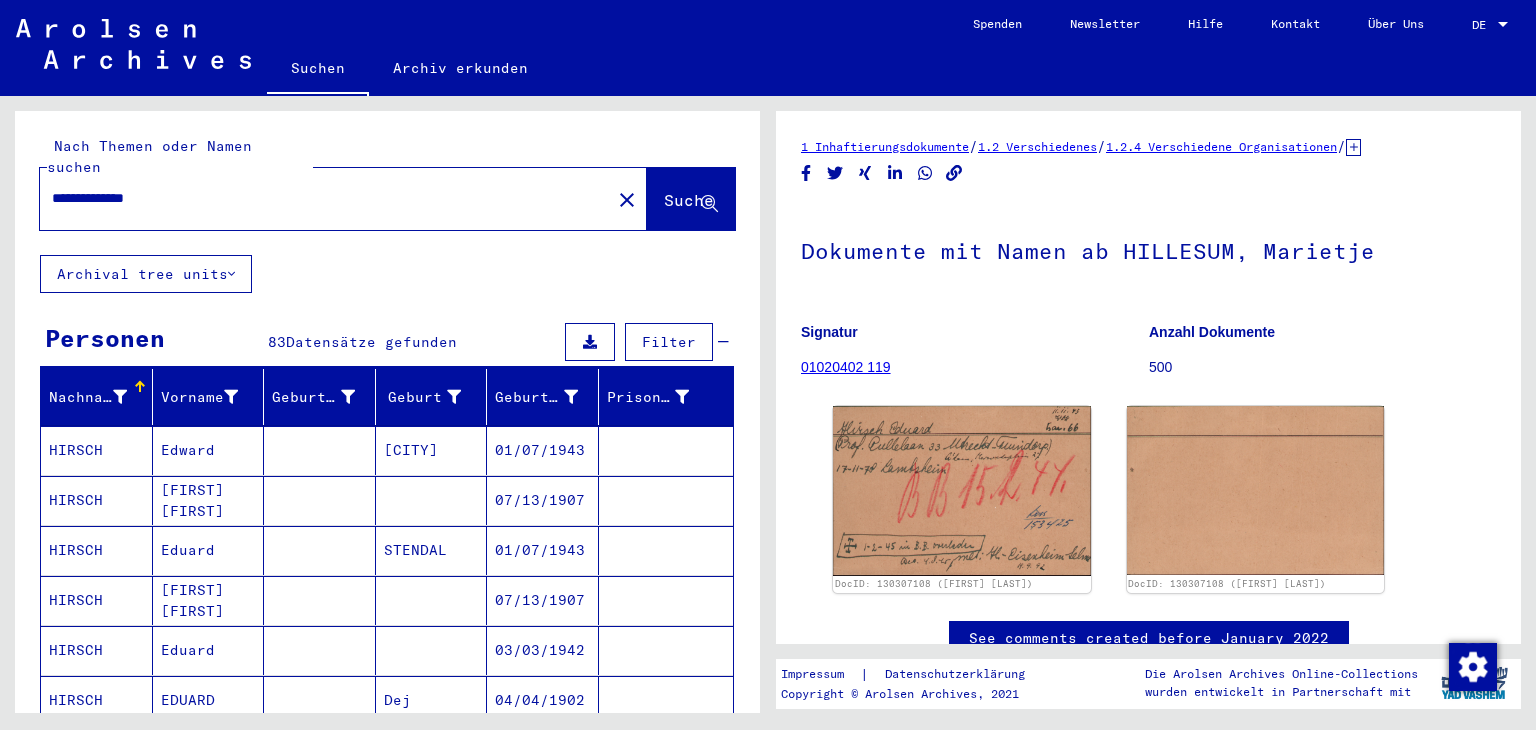 drag, startPoint x: 209, startPoint y: 176, endPoint x: 0, endPoint y: 176, distance: 209 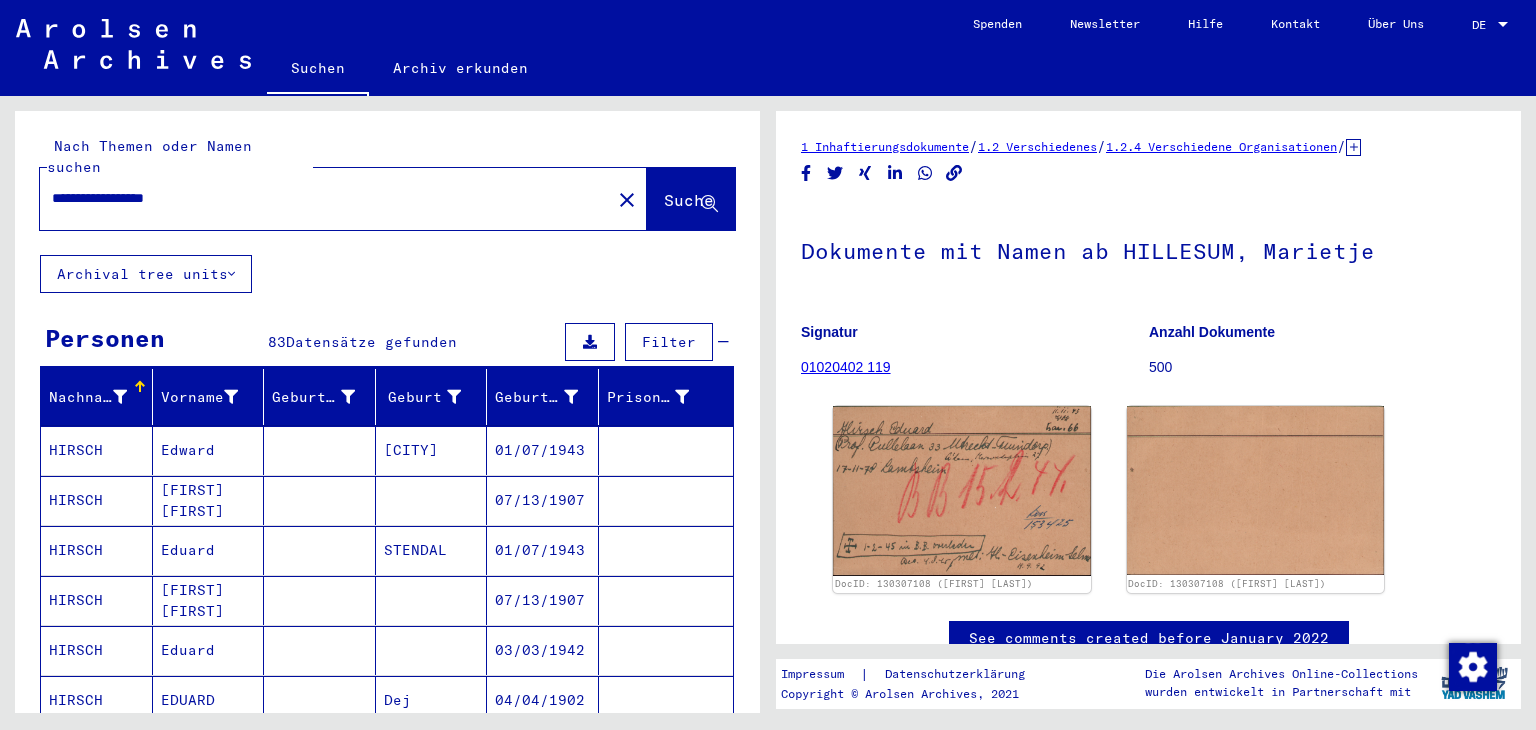 type on "**********" 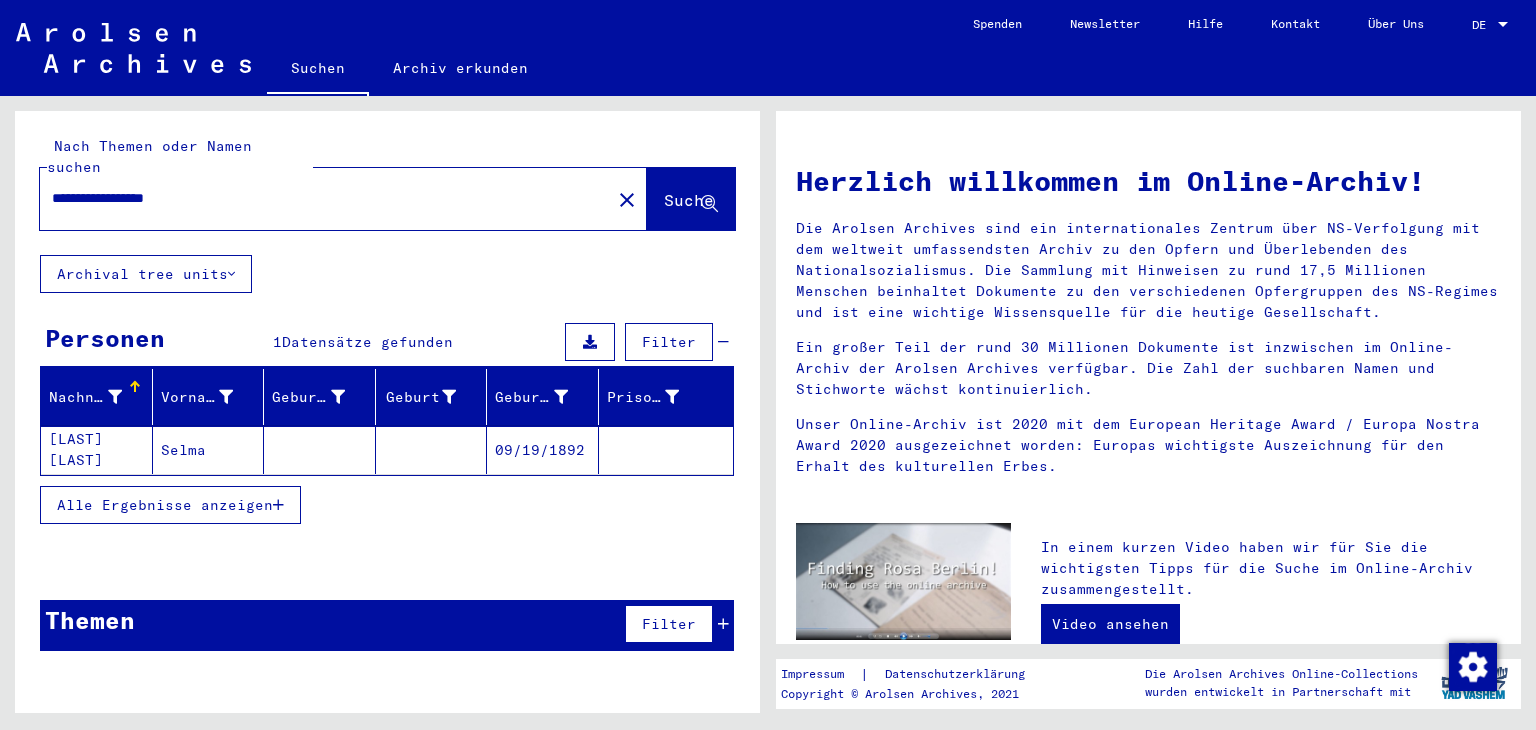 click on "Selma" 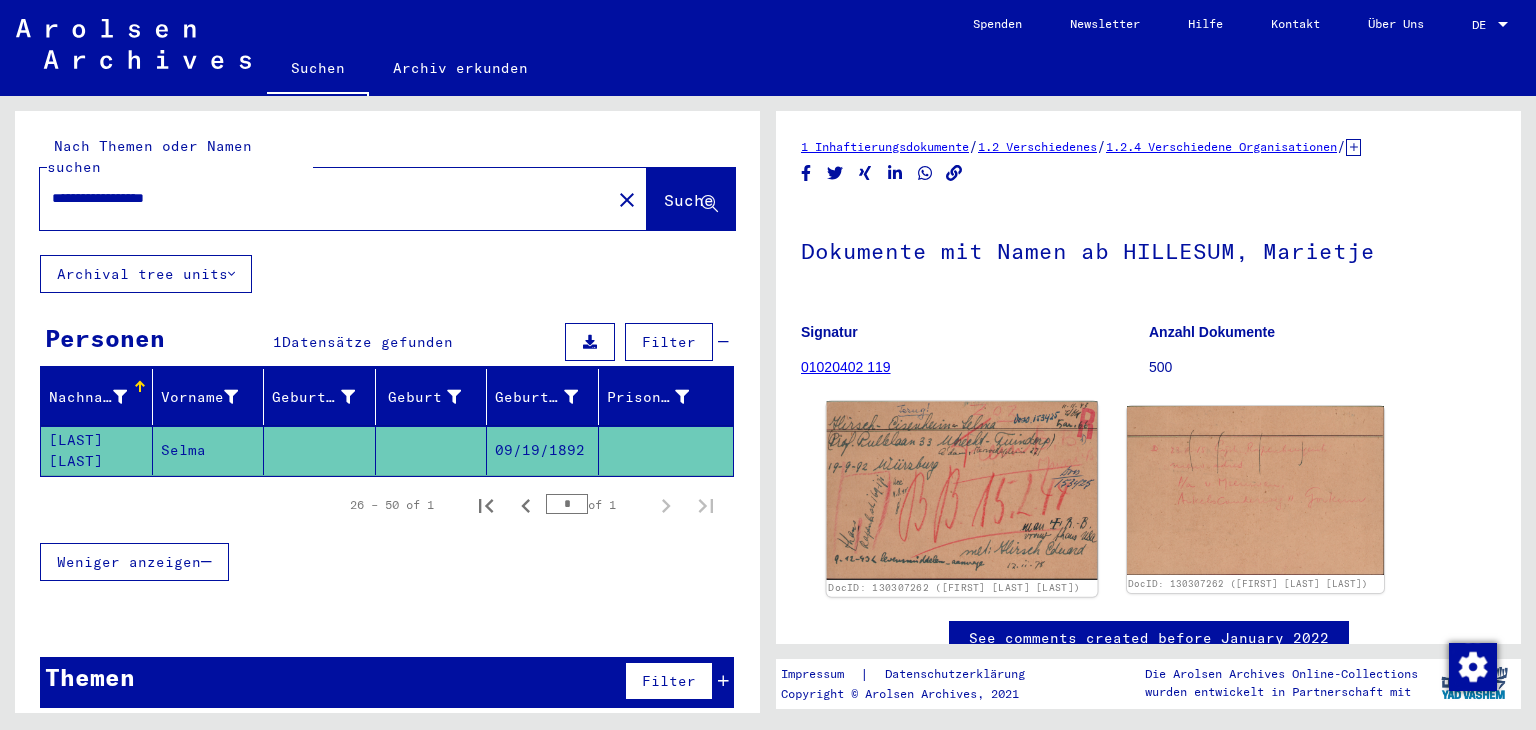 click 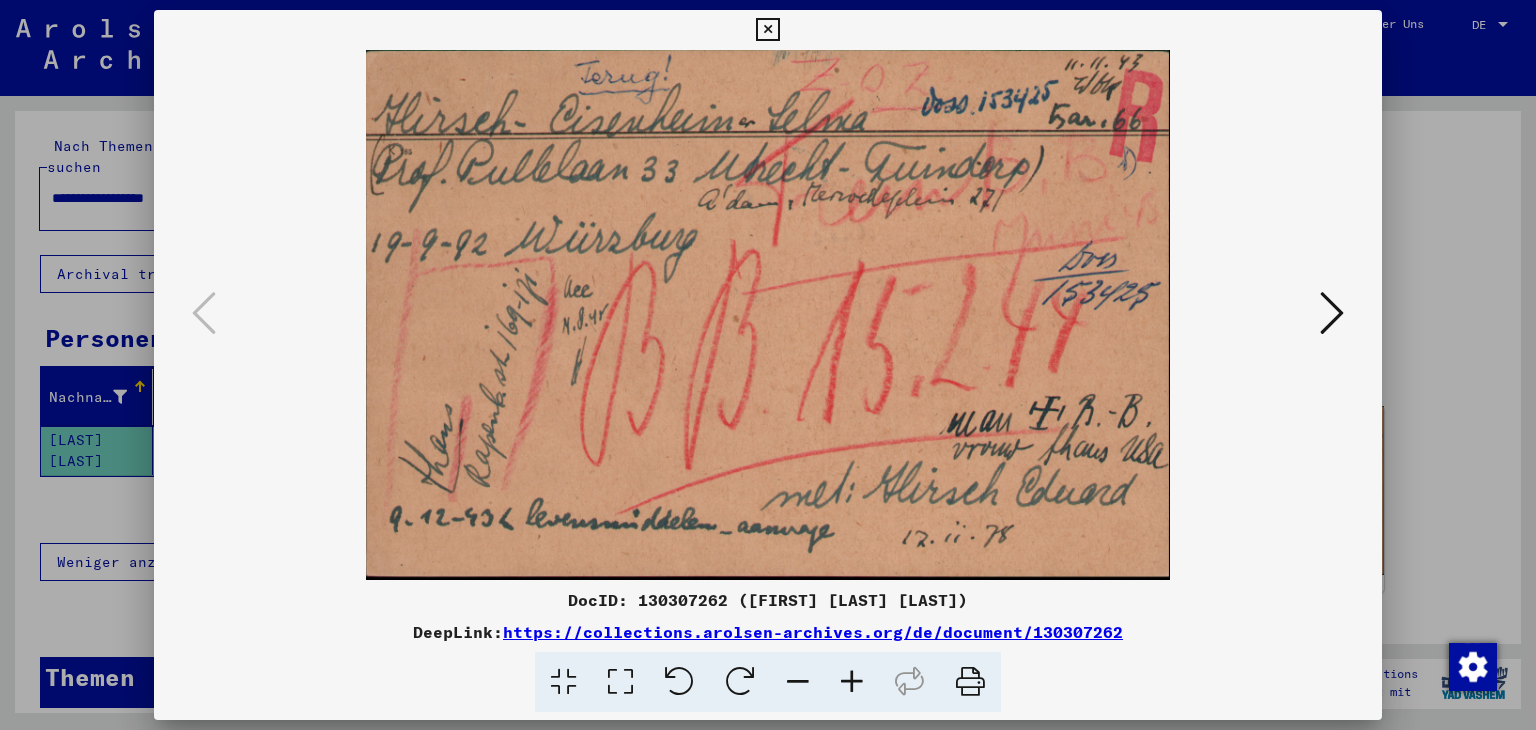 click at bounding box center (1332, 313) 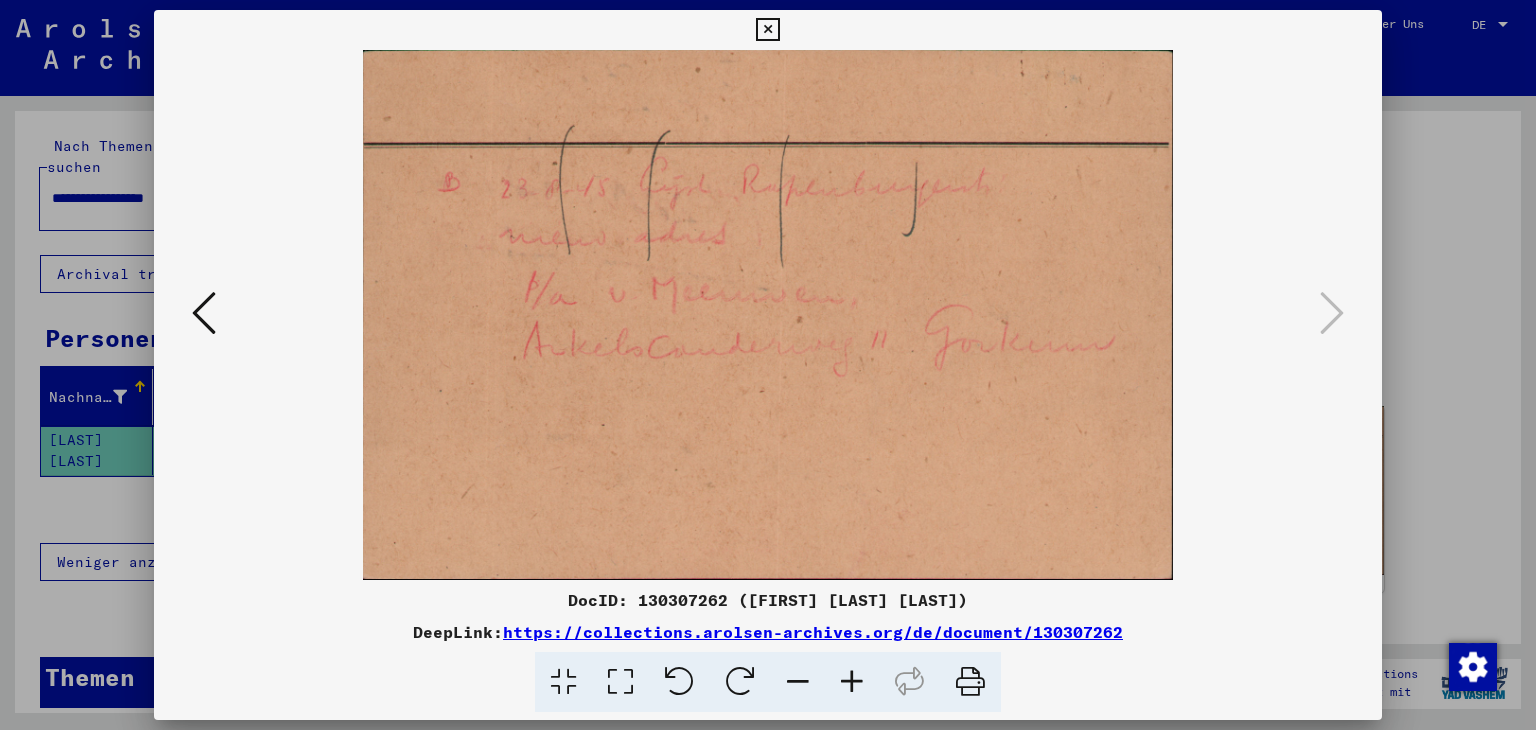 click at bounding box center [767, 30] 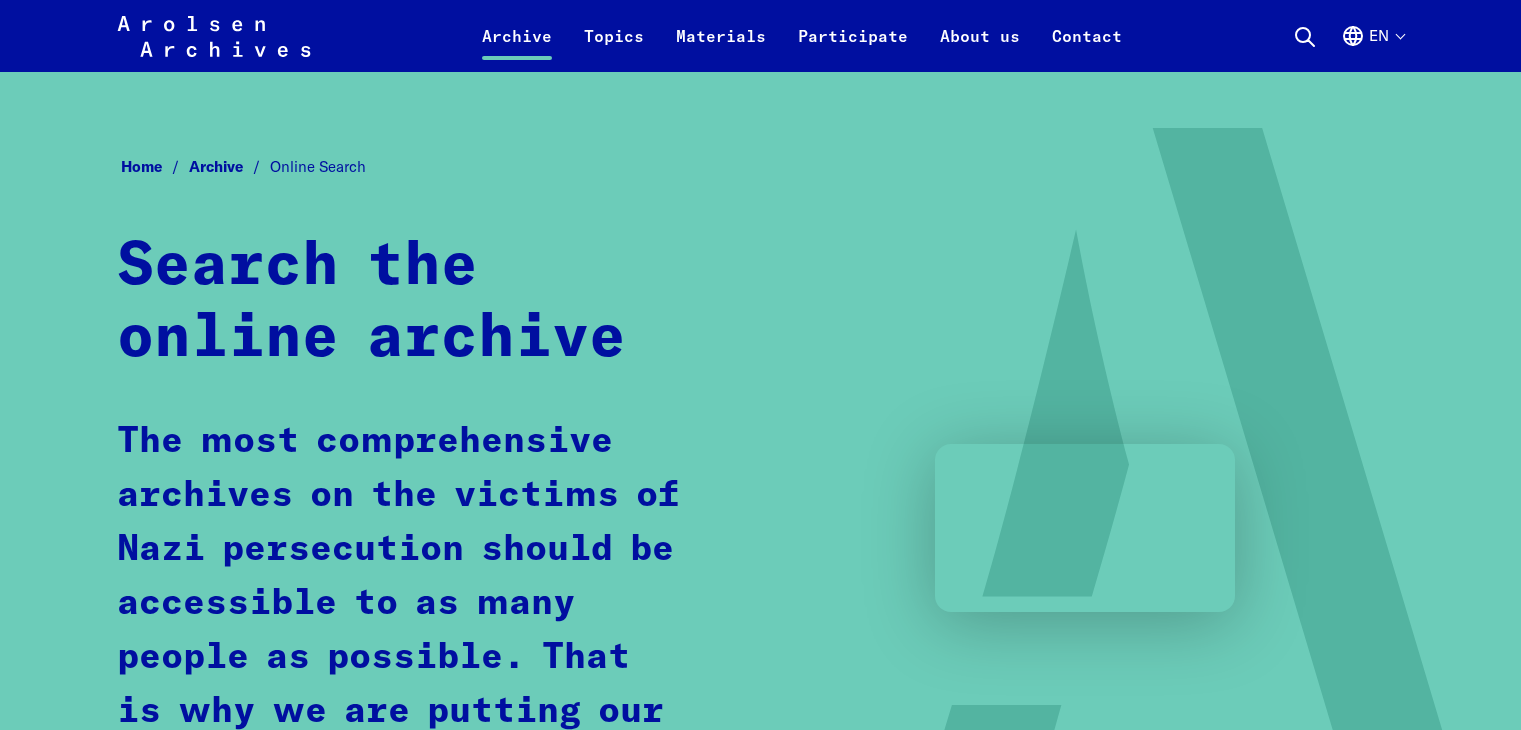 scroll, scrollTop: 1300, scrollLeft: 0, axis: vertical 